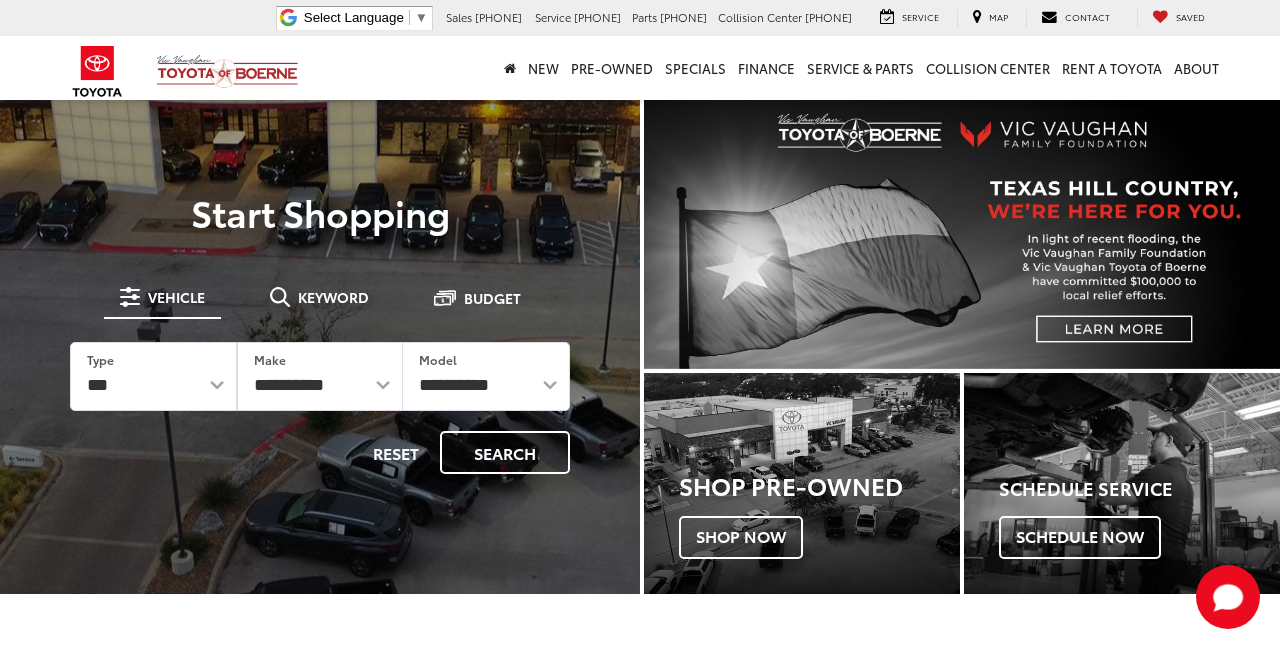 scroll, scrollTop: 0, scrollLeft: 0, axis: both 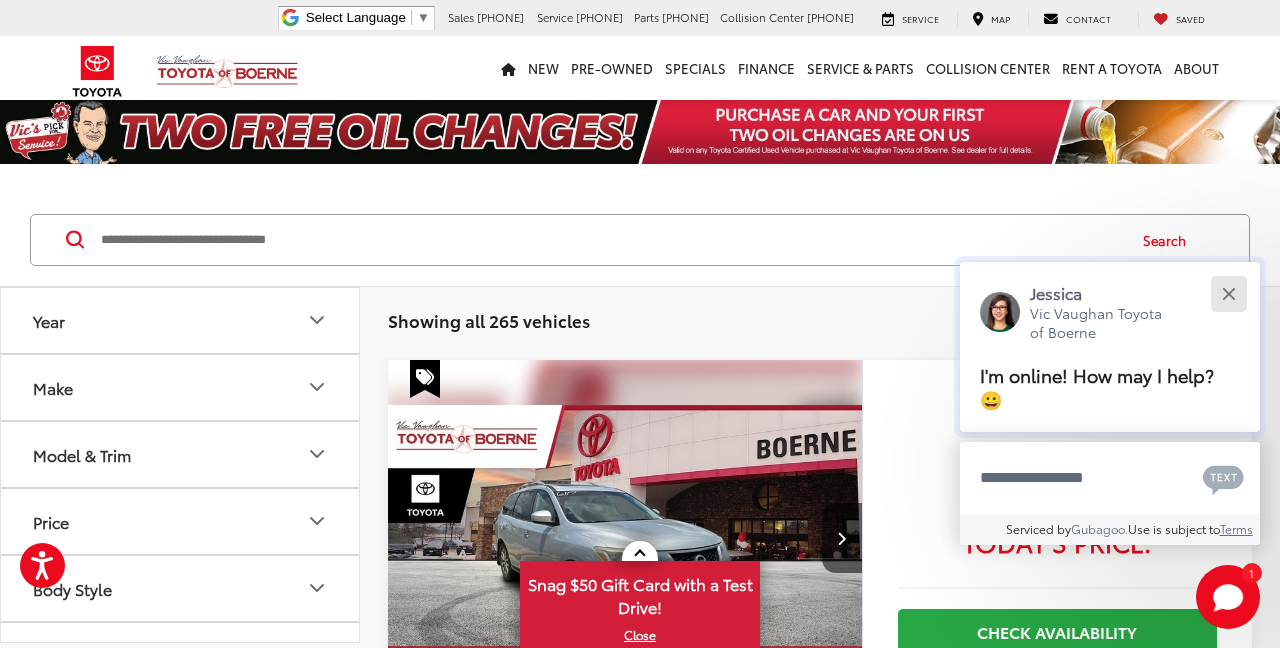 click at bounding box center [1228, 293] 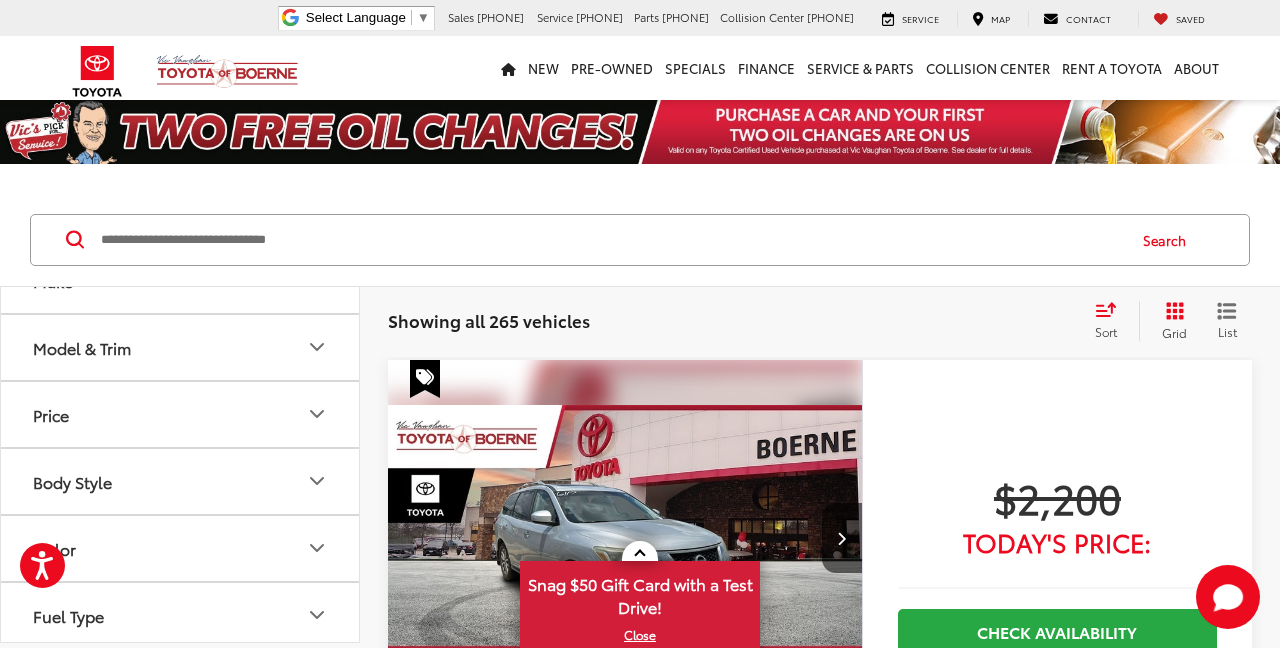 scroll, scrollTop: 108, scrollLeft: 0, axis: vertical 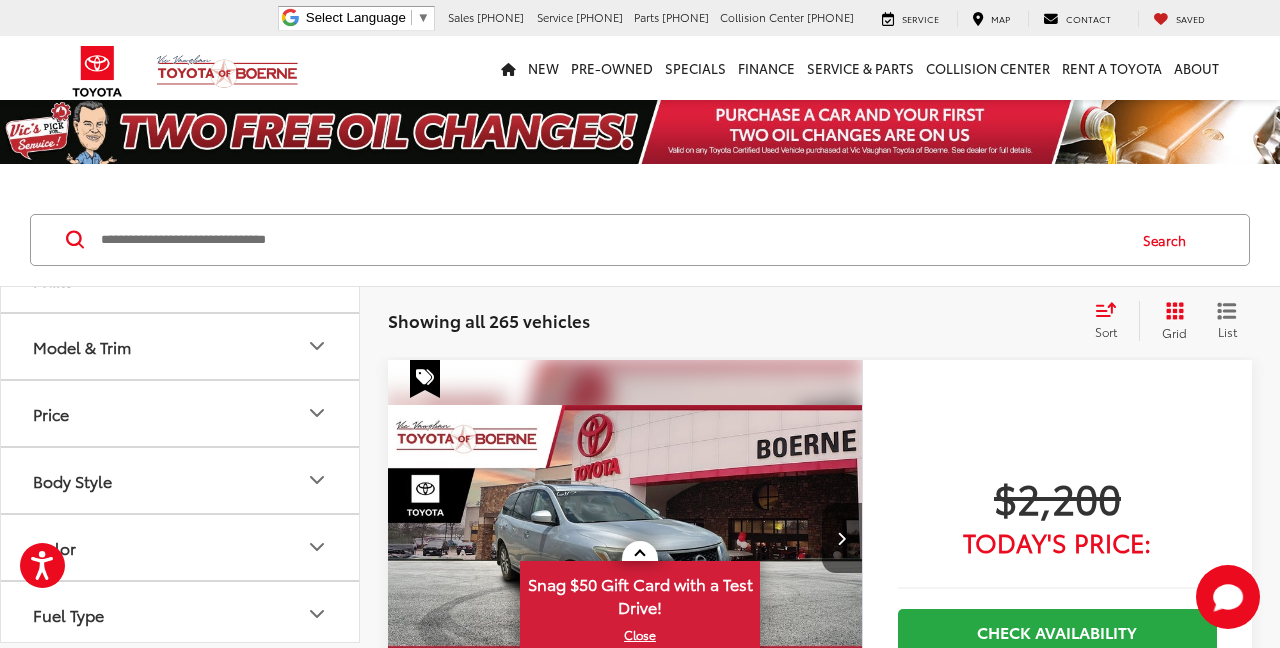 click 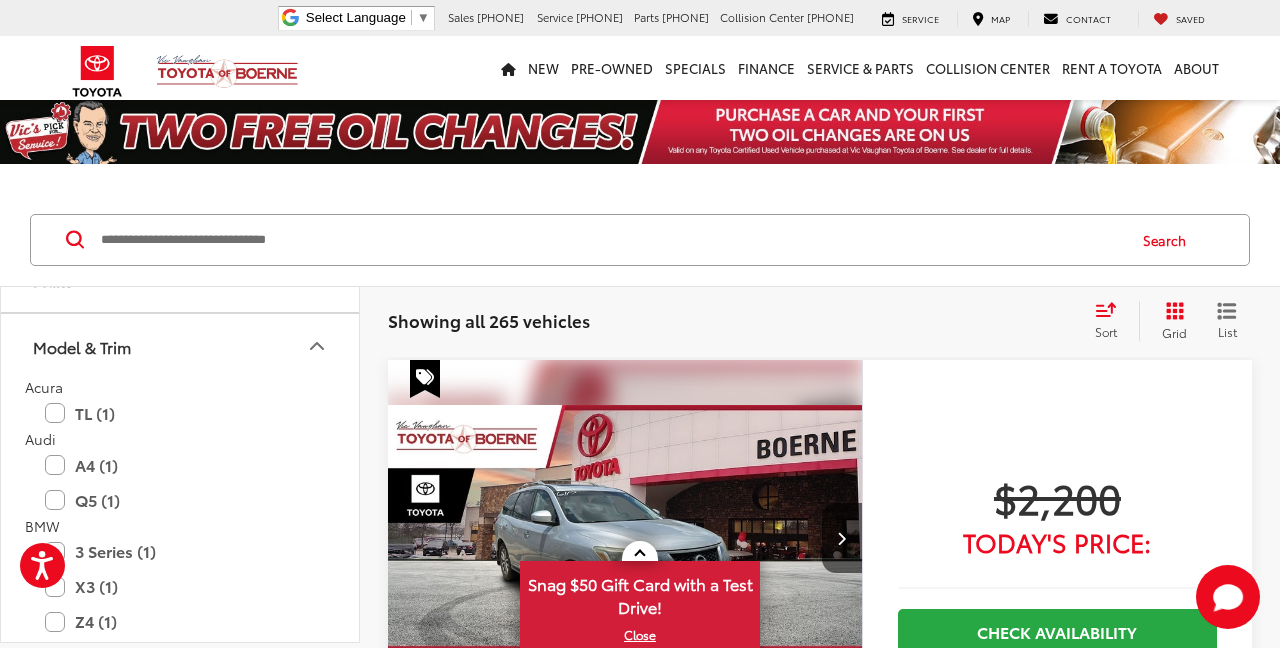 click 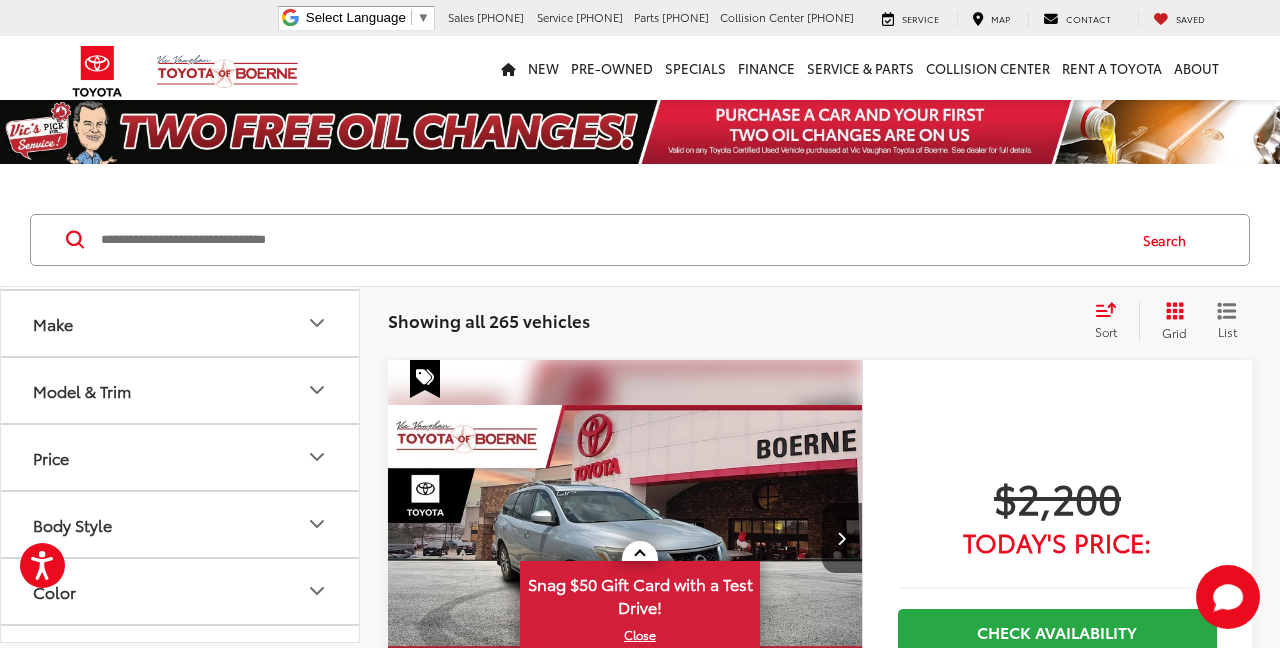 scroll, scrollTop: 56, scrollLeft: 0, axis: vertical 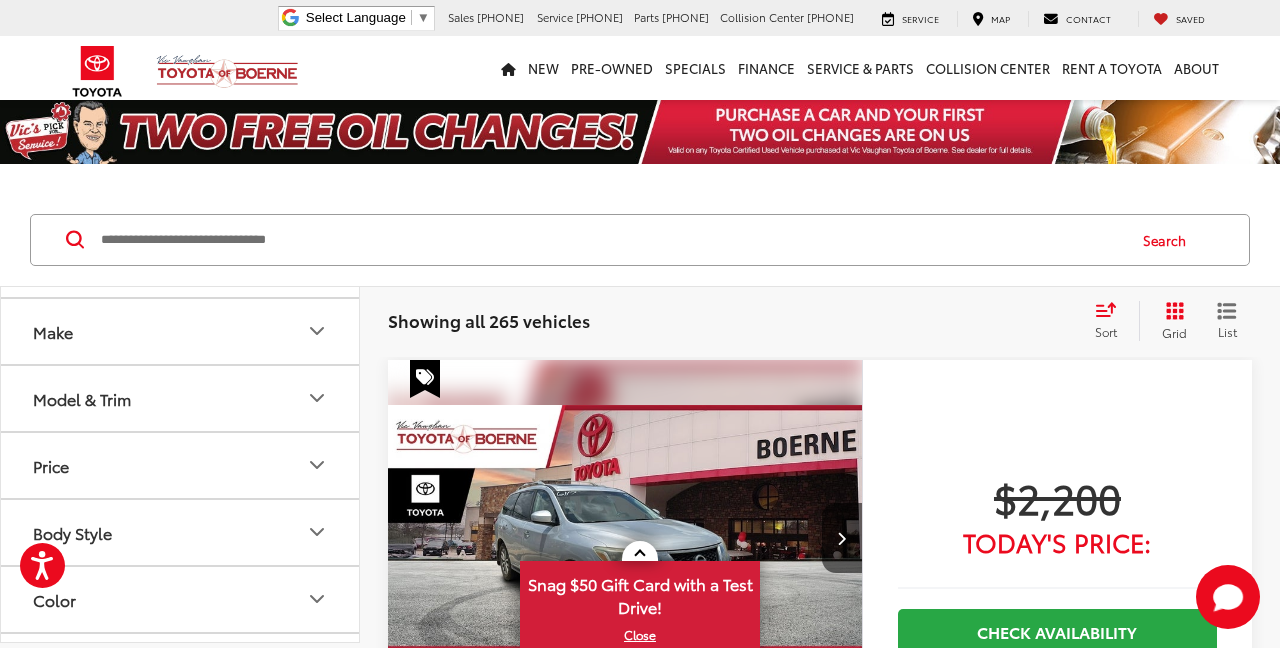 click 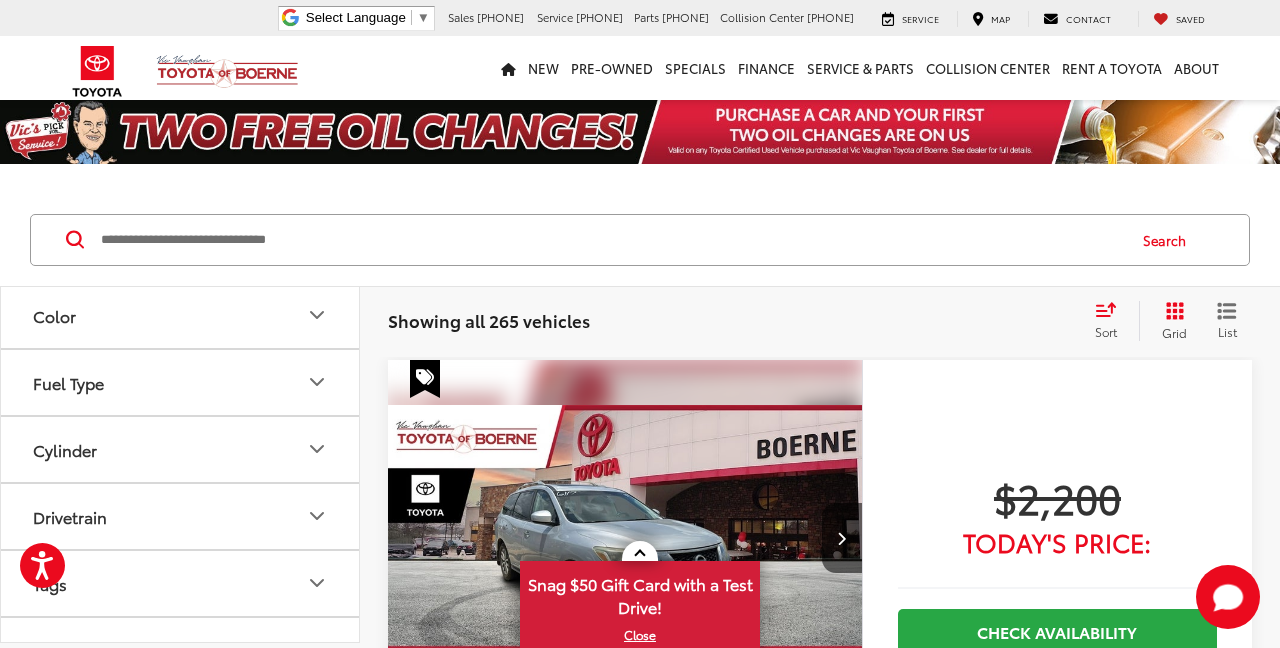 scroll, scrollTop: 931, scrollLeft: 0, axis: vertical 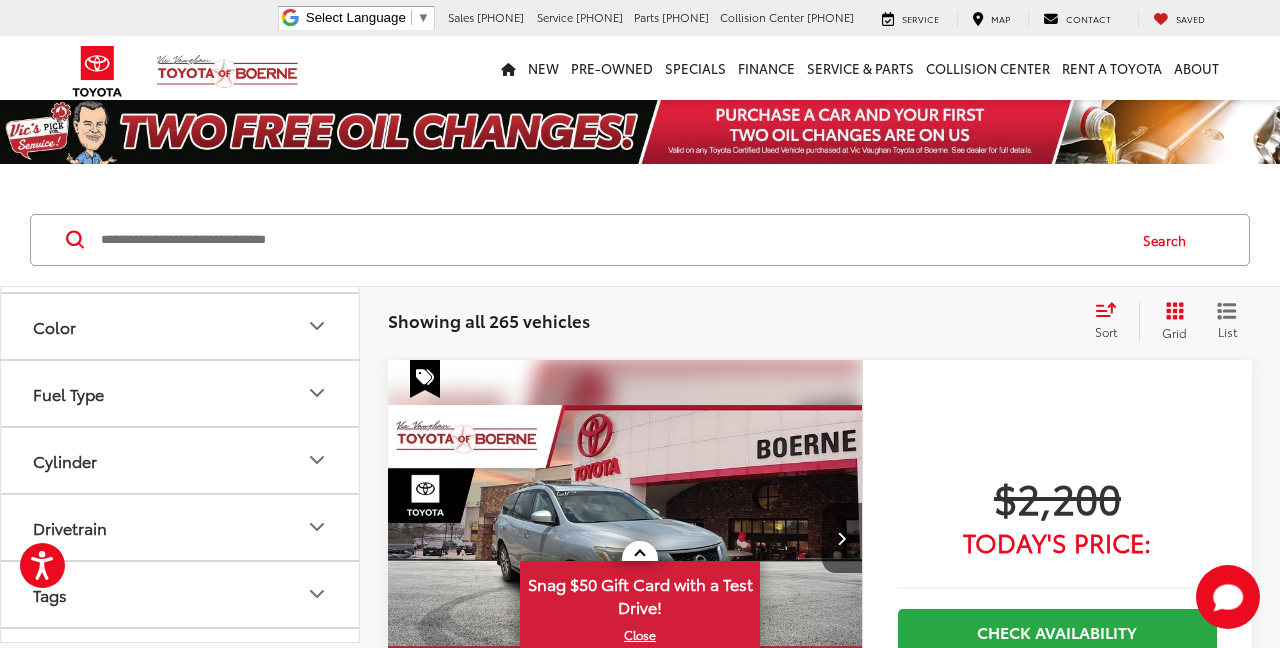 click on "Toyota   (165)" at bounding box center (270, -22) 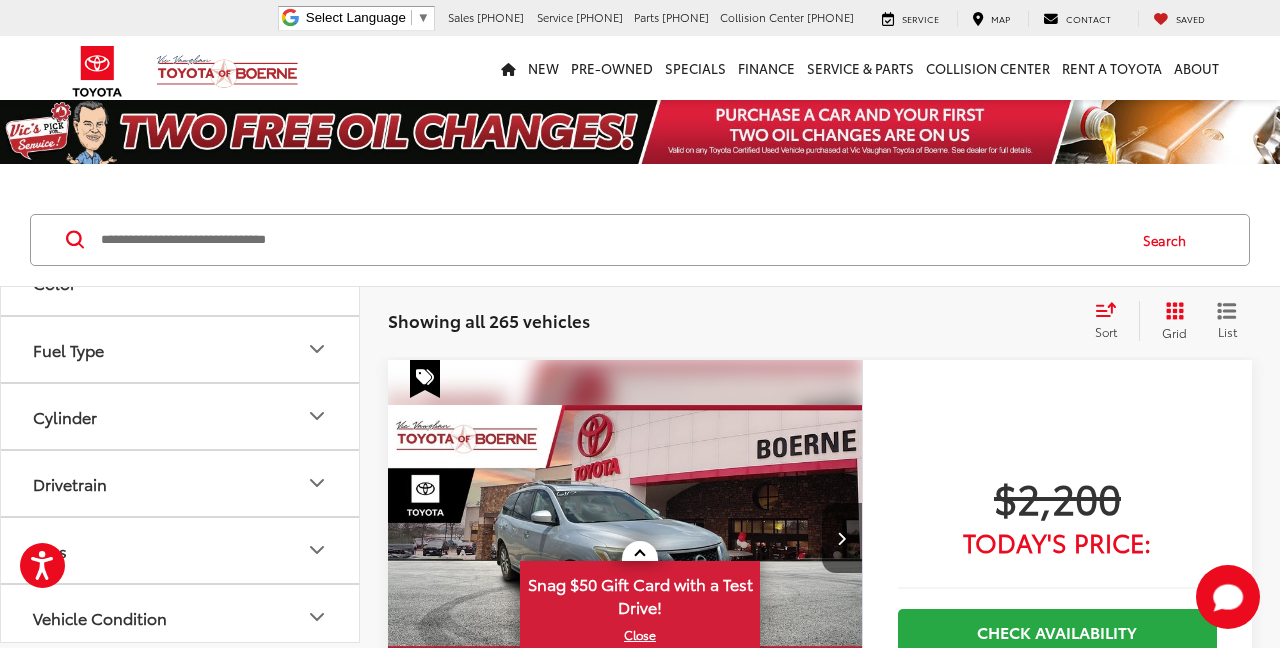 scroll, scrollTop: 985, scrollLeft: 0, axis: vertical 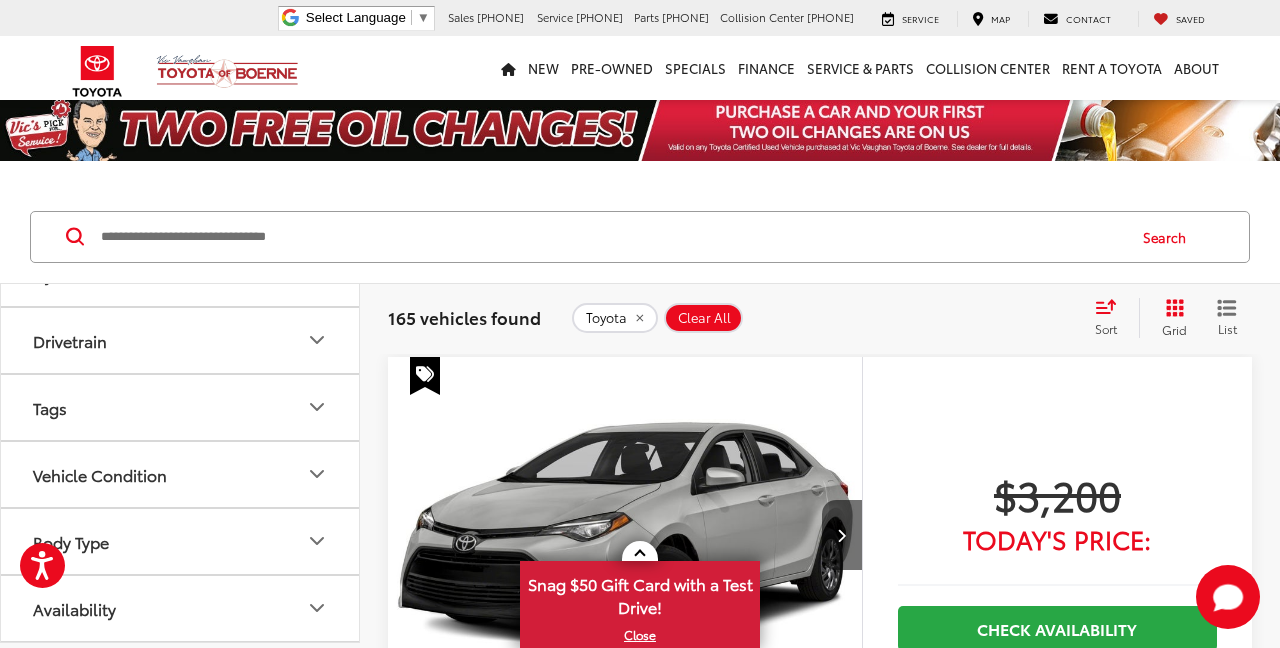 click 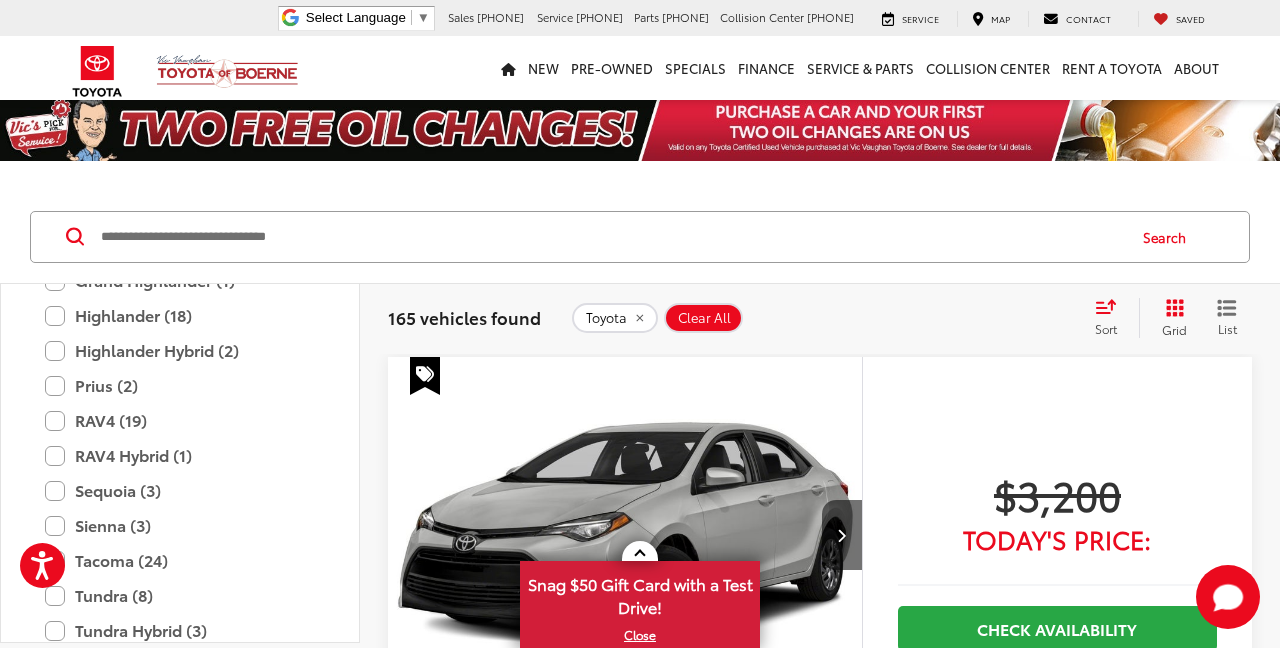 click on "4Runner (20)" at bounding box center (180, 0) 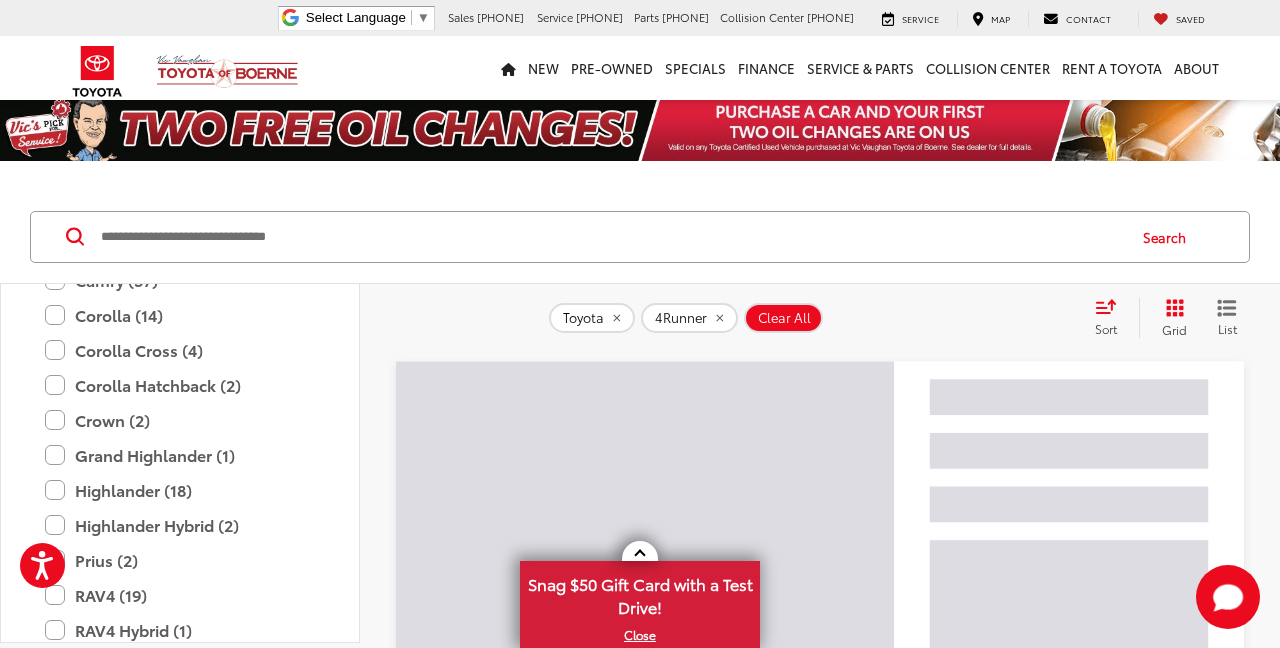 scroll, scrollTop: 1255, scrollLeft: 0, axis: vertical 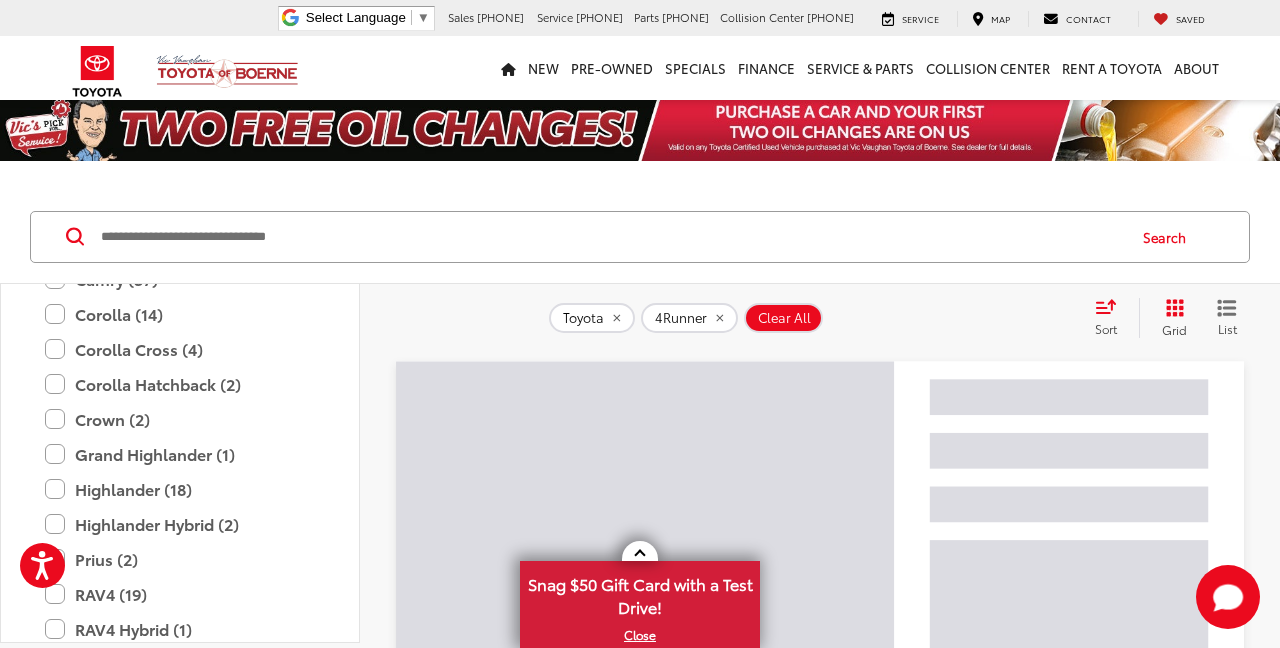 click on "Limited (1)" at bounding box center (195, 139) 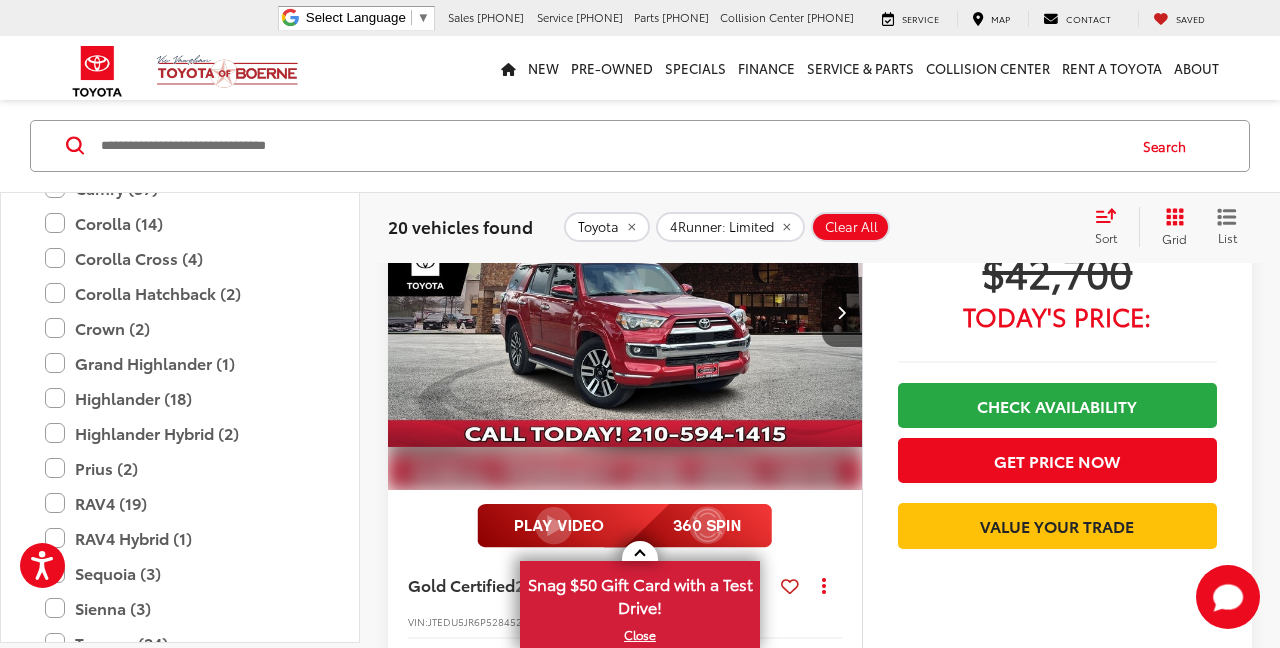 scroll, scrollTop: 8191, scrollLeft: 0, axis: vertical 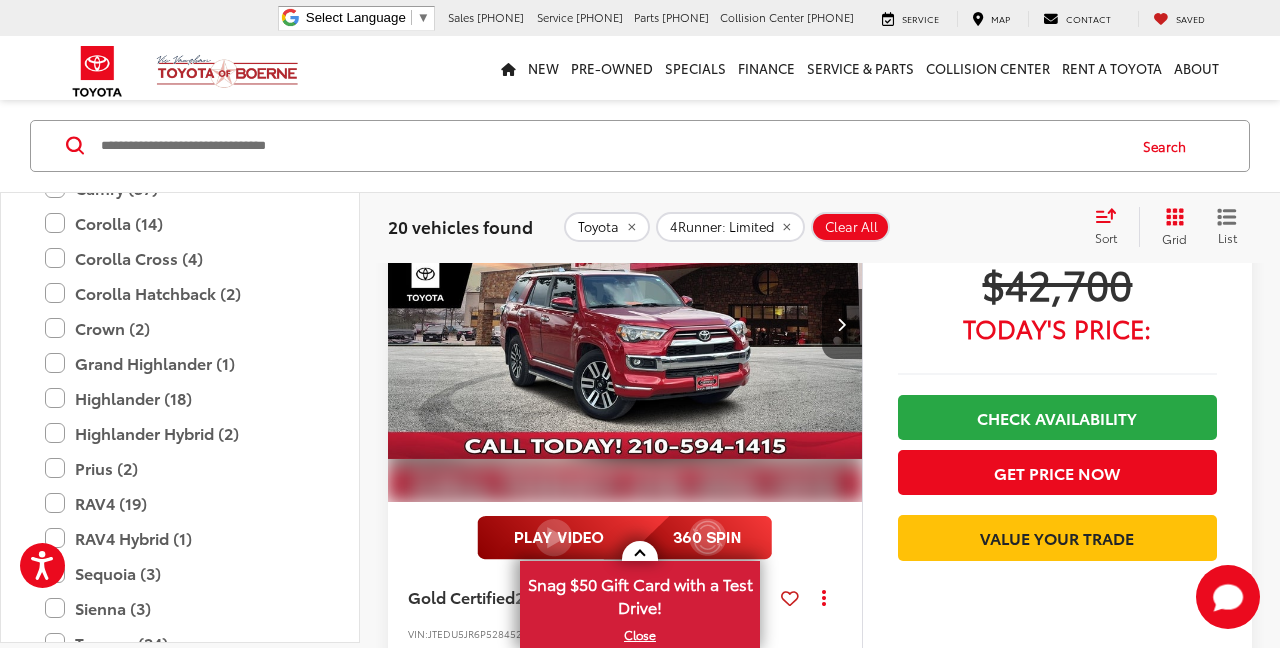 click at bounding box center (625, 325) 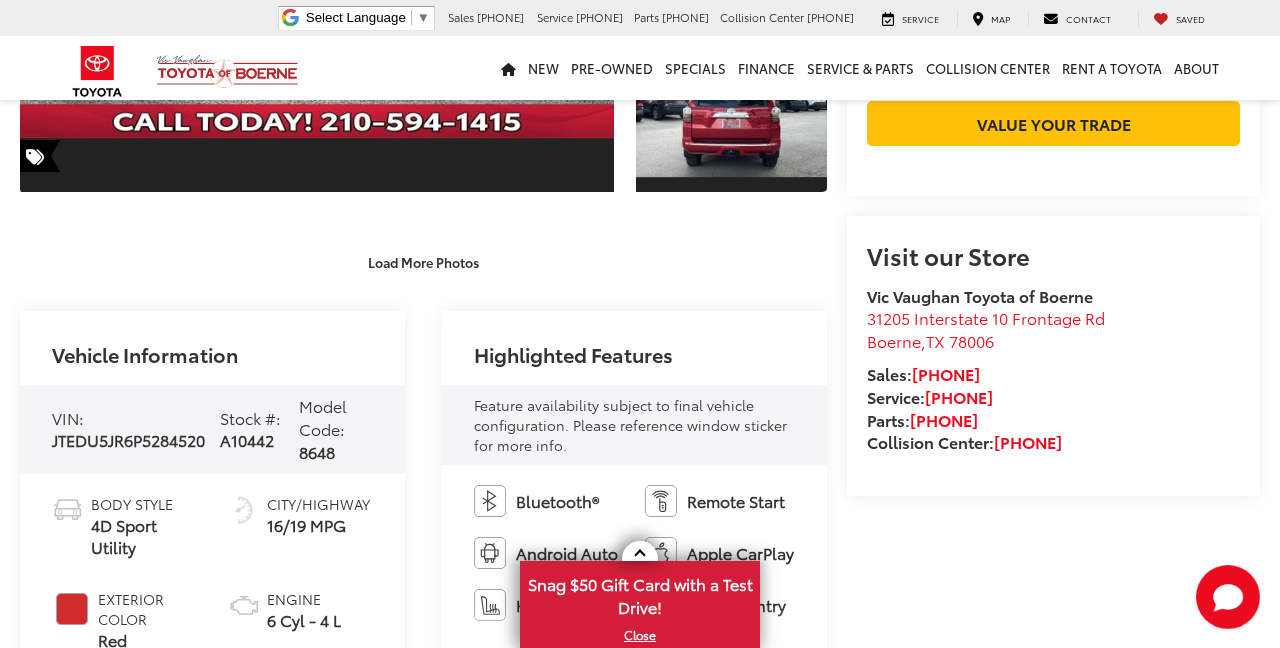 scroll, scrollTop: 464, scrollLeft: 0, axis: vertical 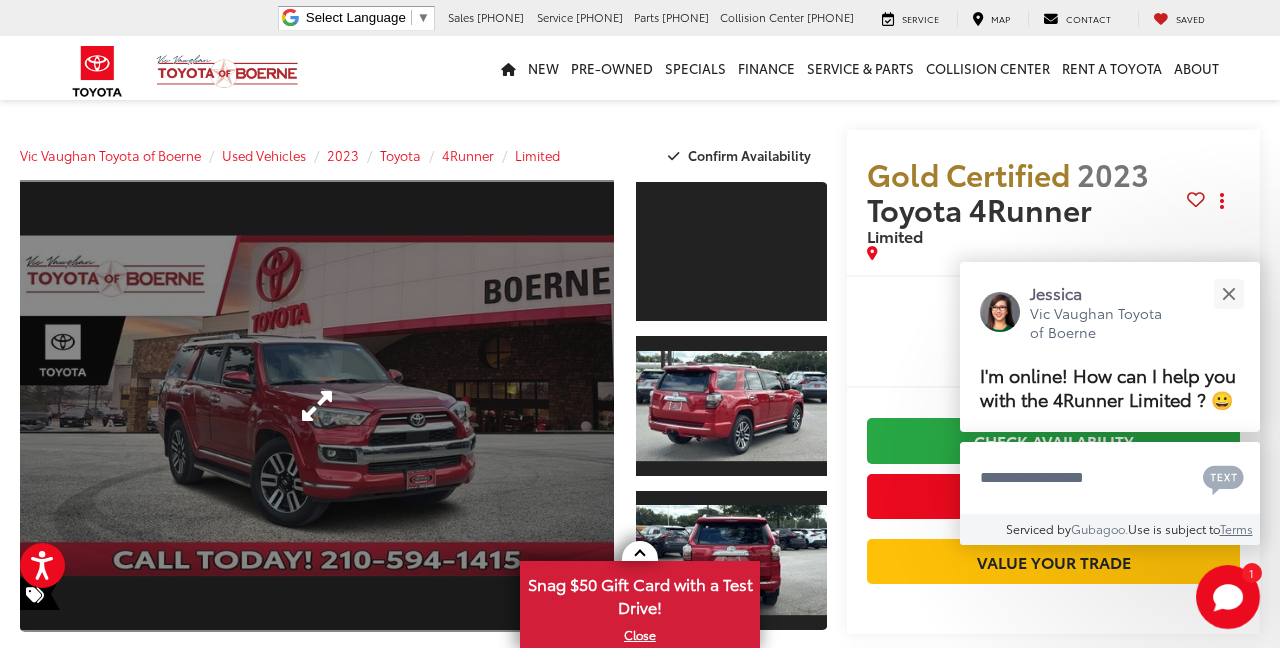 click at bounding box center [317, 406] 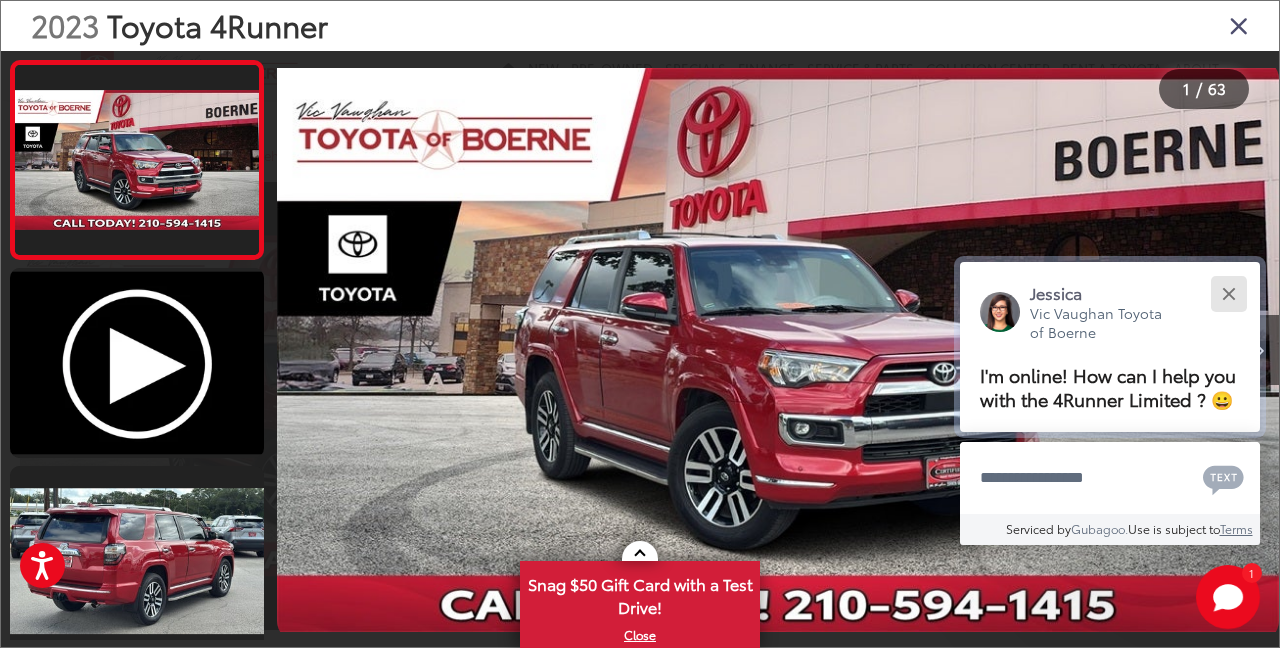 click at bounding box center (1228, 293) 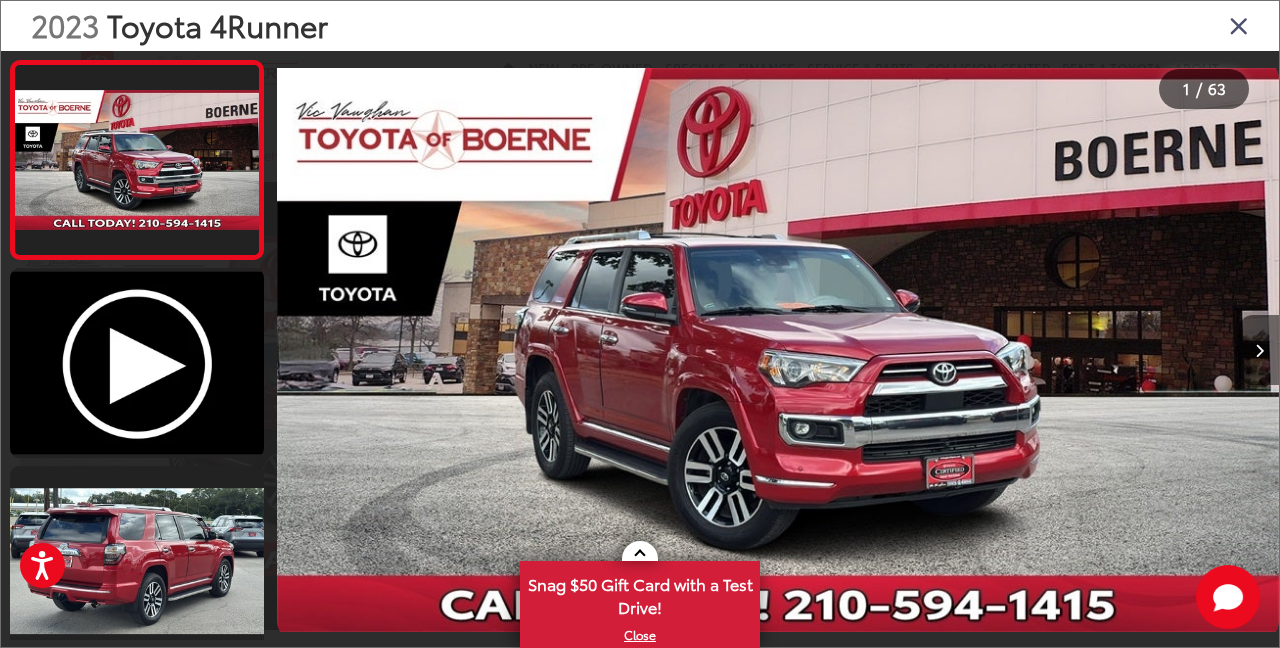 click at bounding box center (1259, 351) 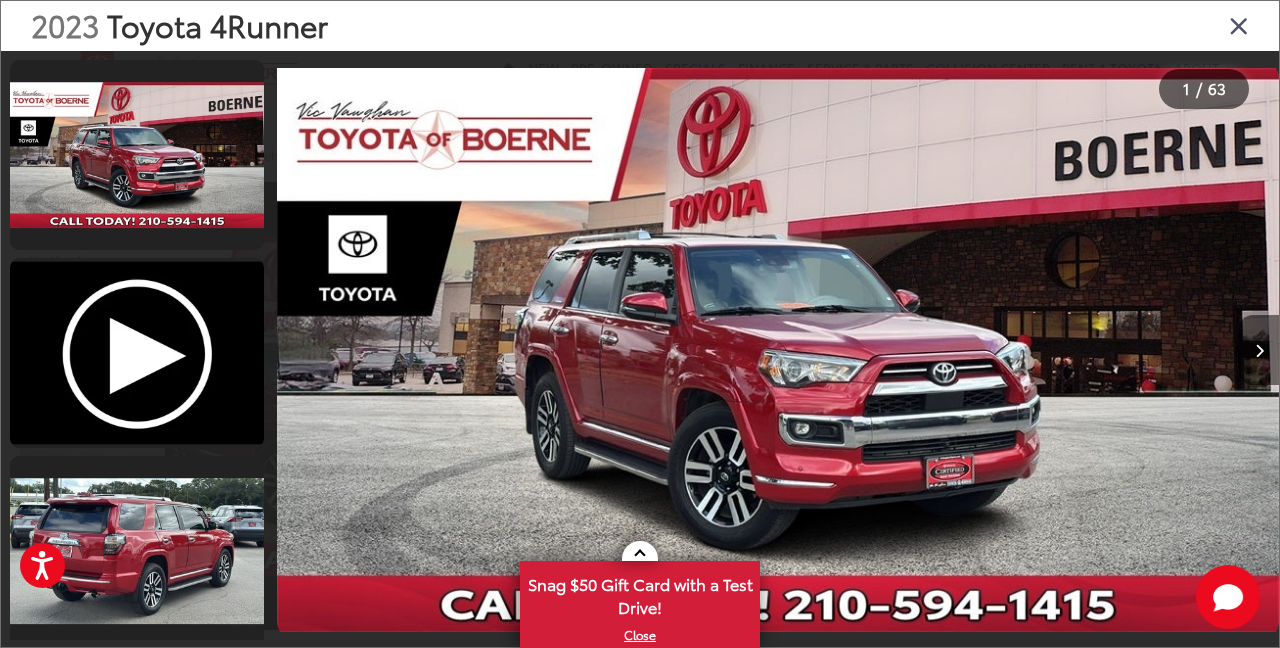 scroll, scrollTop: 0, scrollLeft: 1002, axis: horizontal 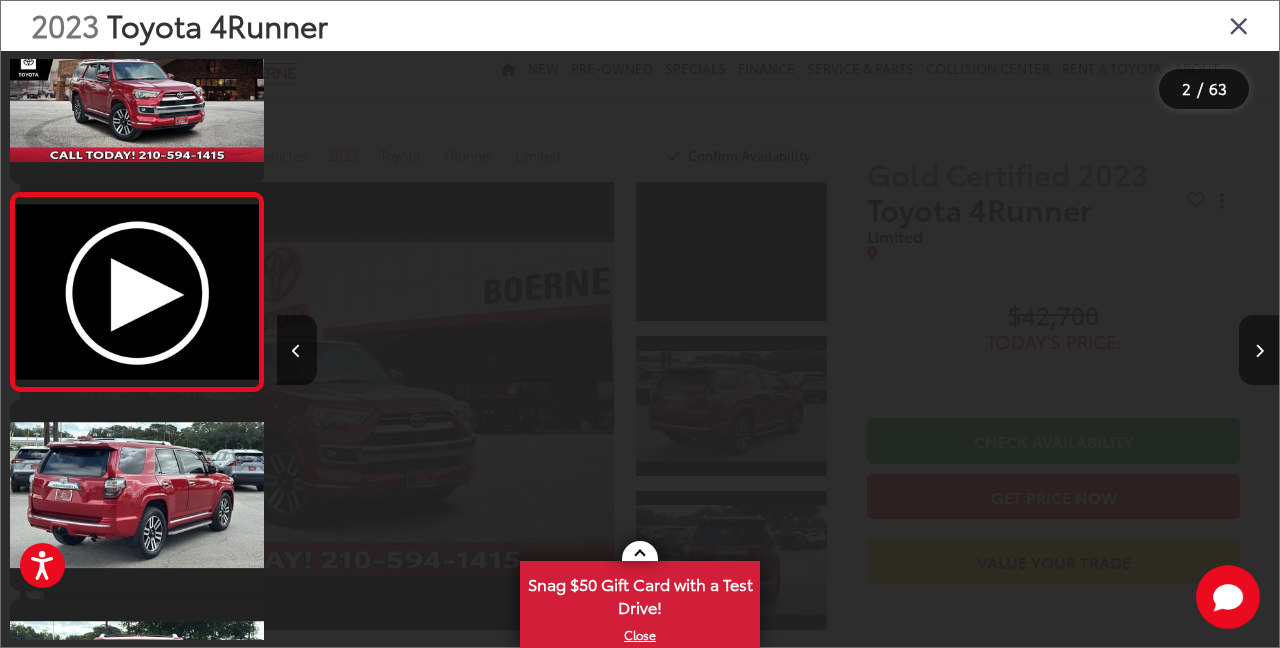 click at bounding box center (1259, 351) 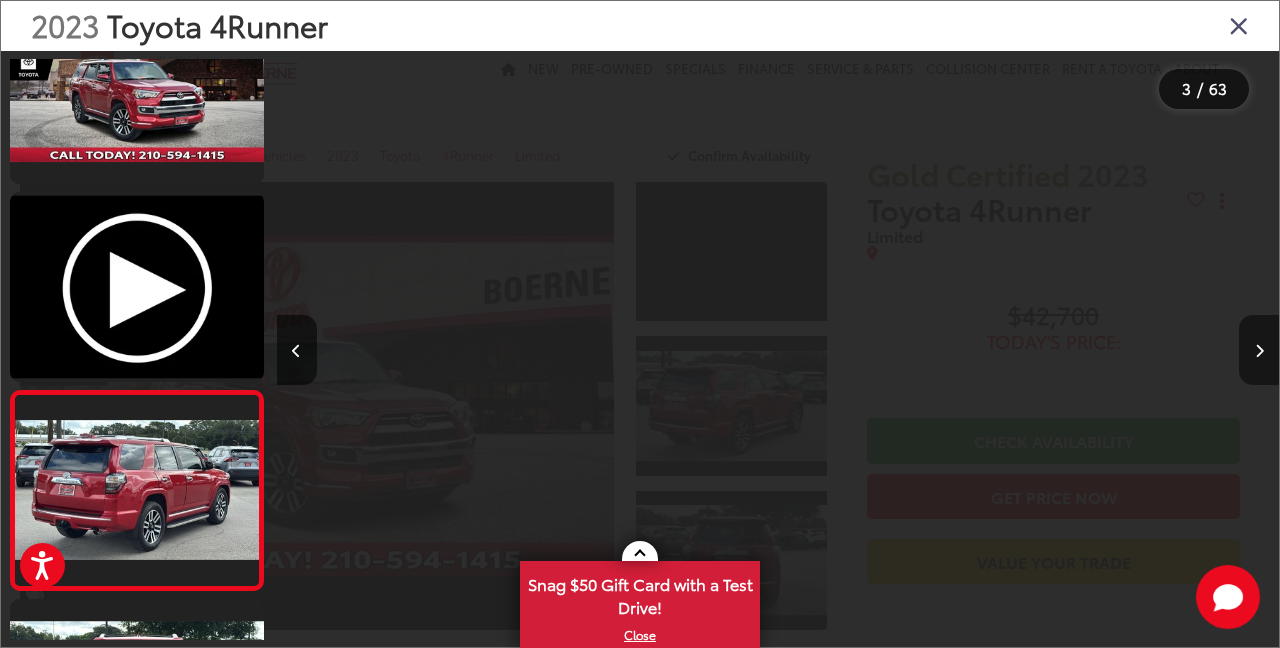 scroll, scrollTop: 0, scrollLeft: 2005, axis: horizontal 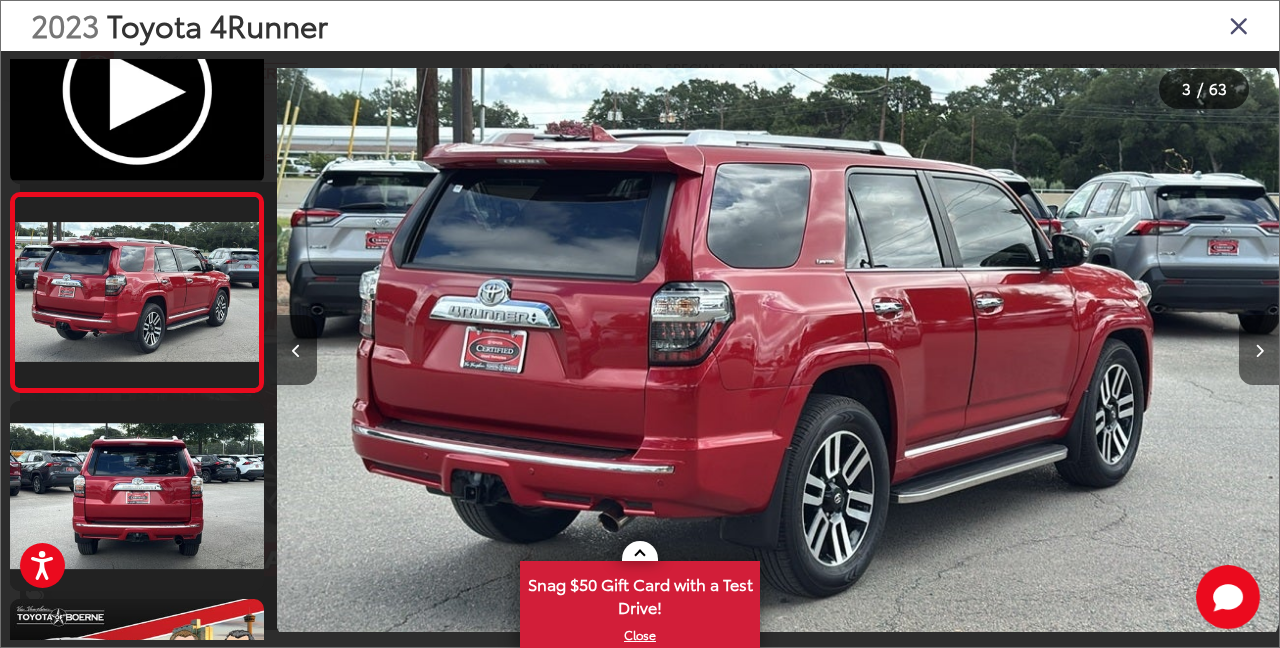 click at bounding box center (1259, 351) 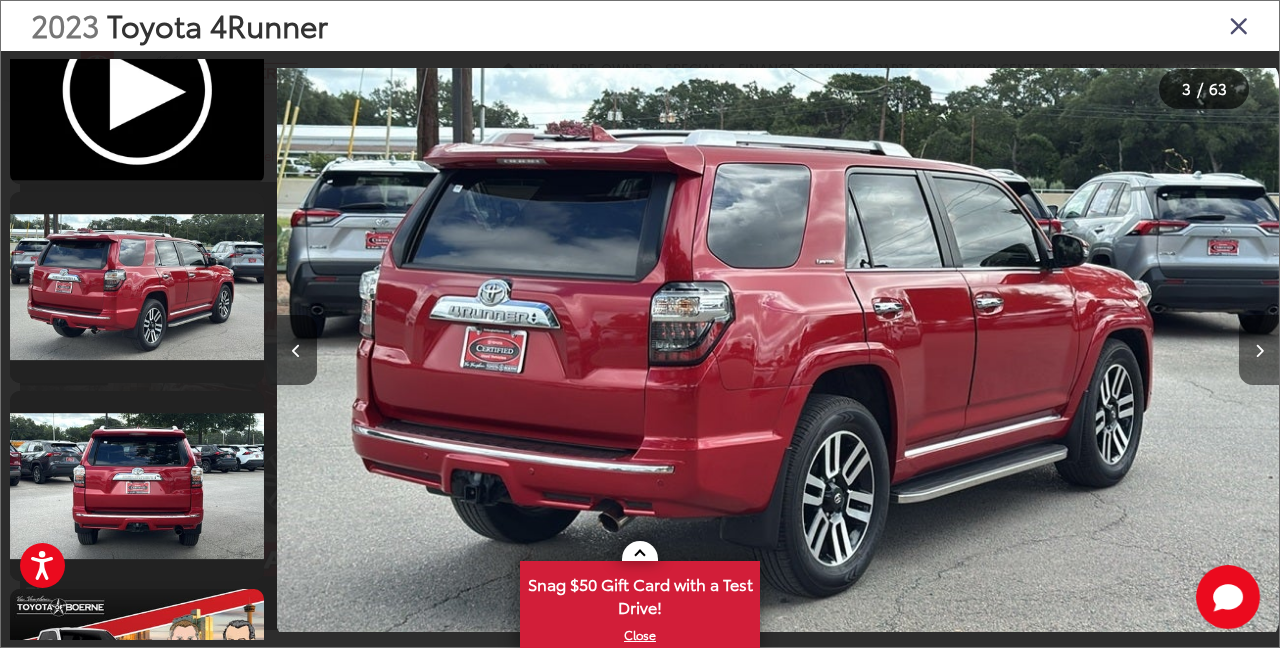 scroll, scrollTop: 0, scrollLeft: 3007, axis: horizontal 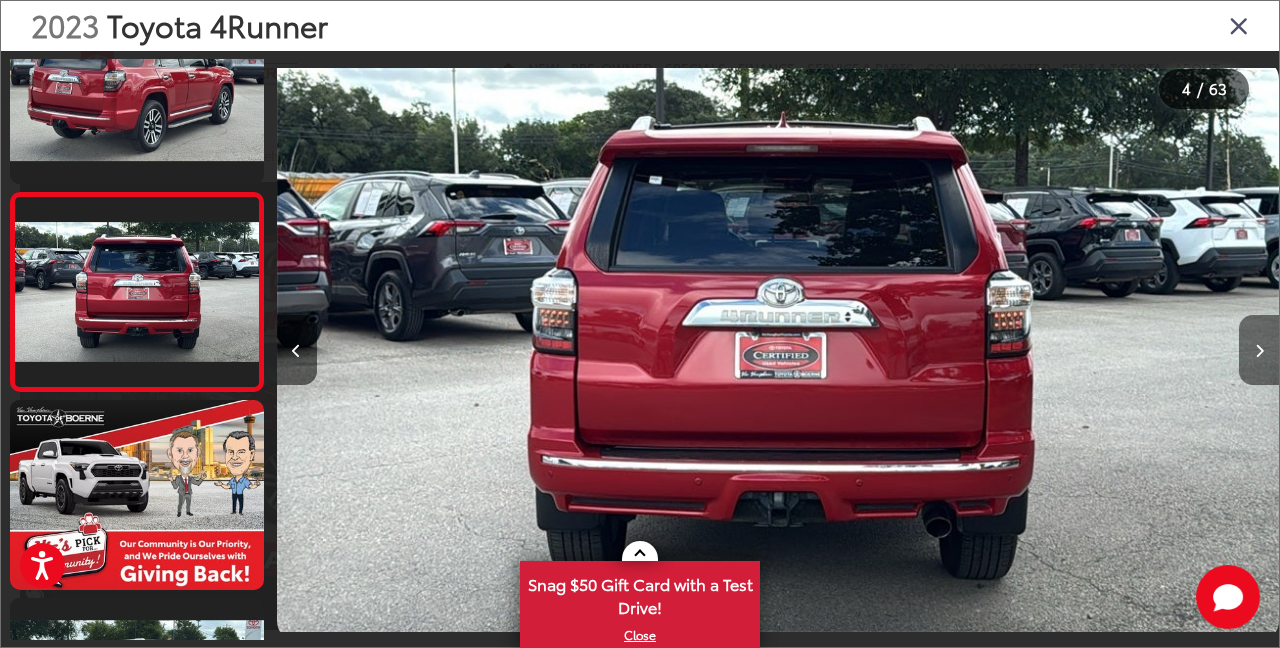 click at bounding box center [1259, 351] 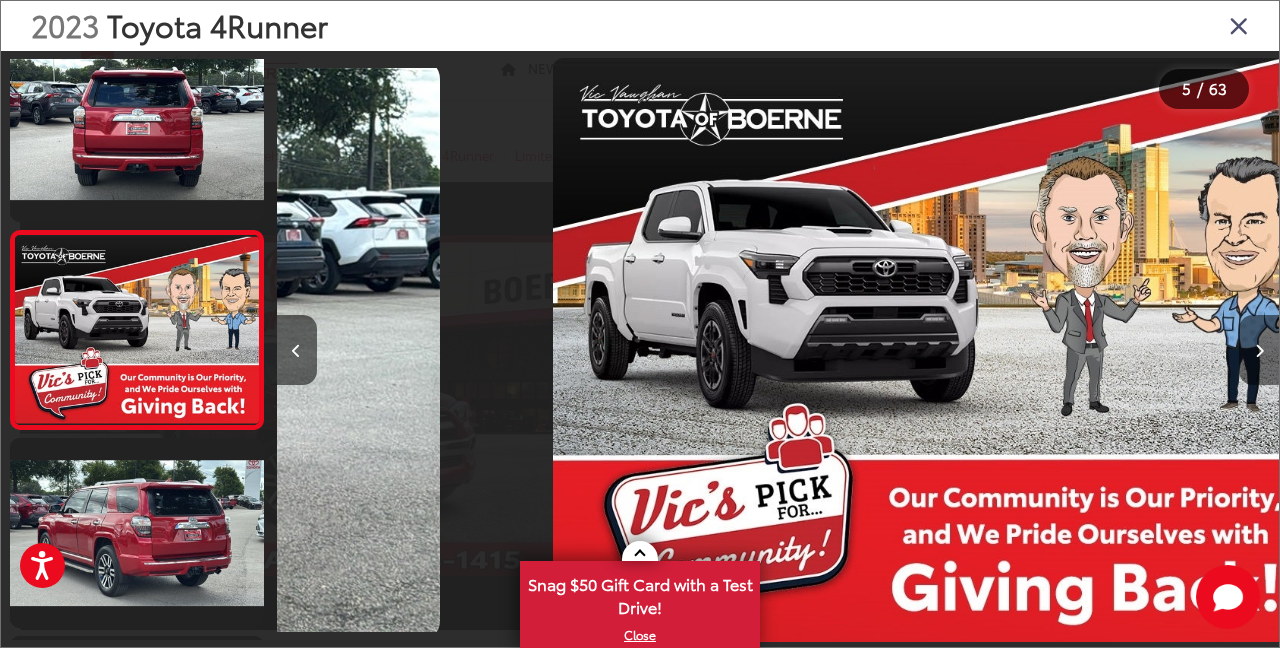 scroll, scrollTop: 661, scrollLeft: 0, axis: vertical 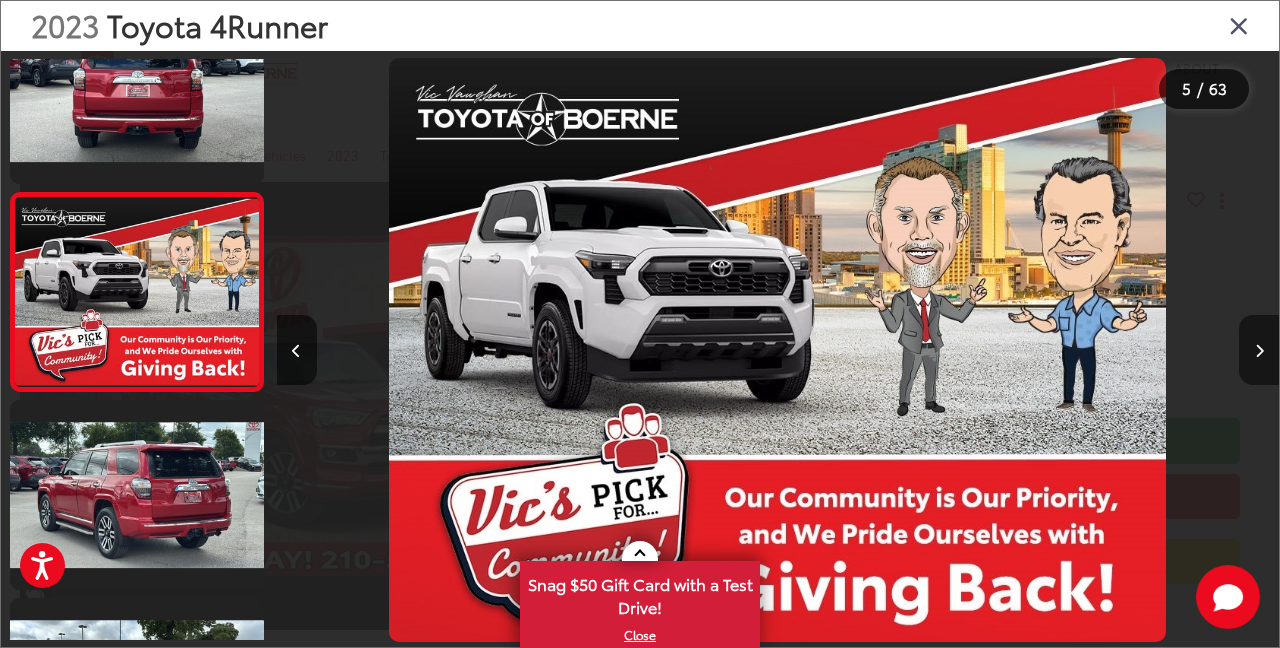click at bounding box center [1259, 351] 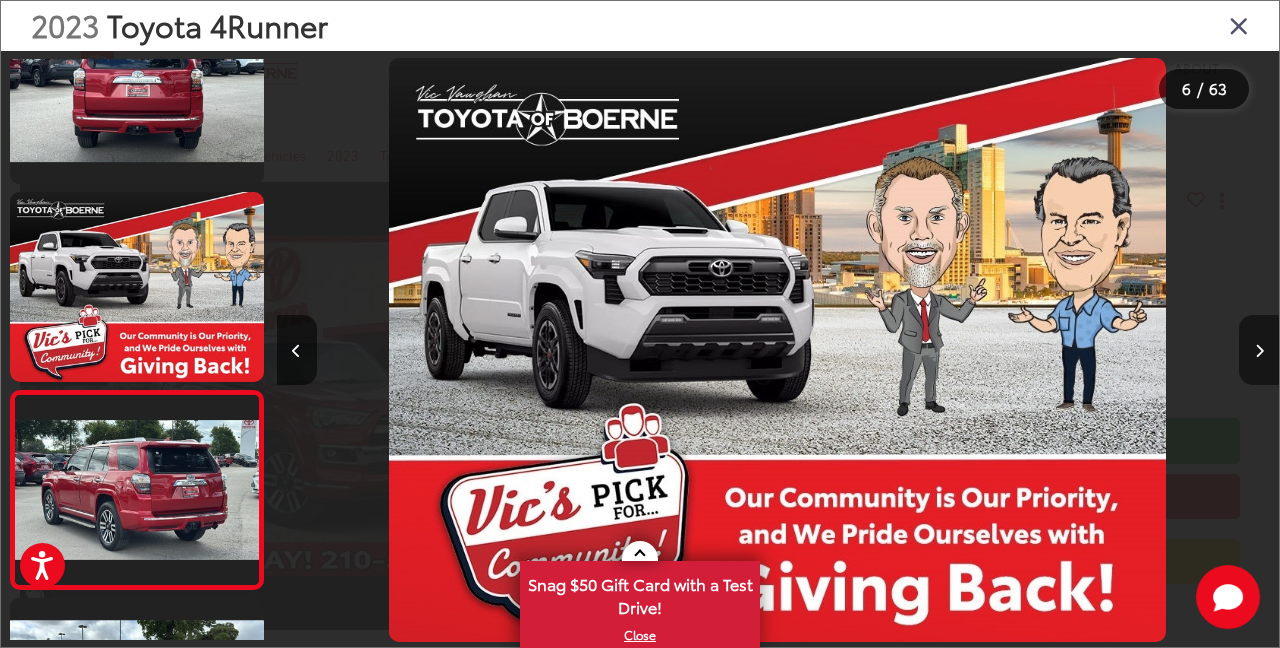 scroll, scrollTop: 859, scrollLeft: 0, axis: vertical 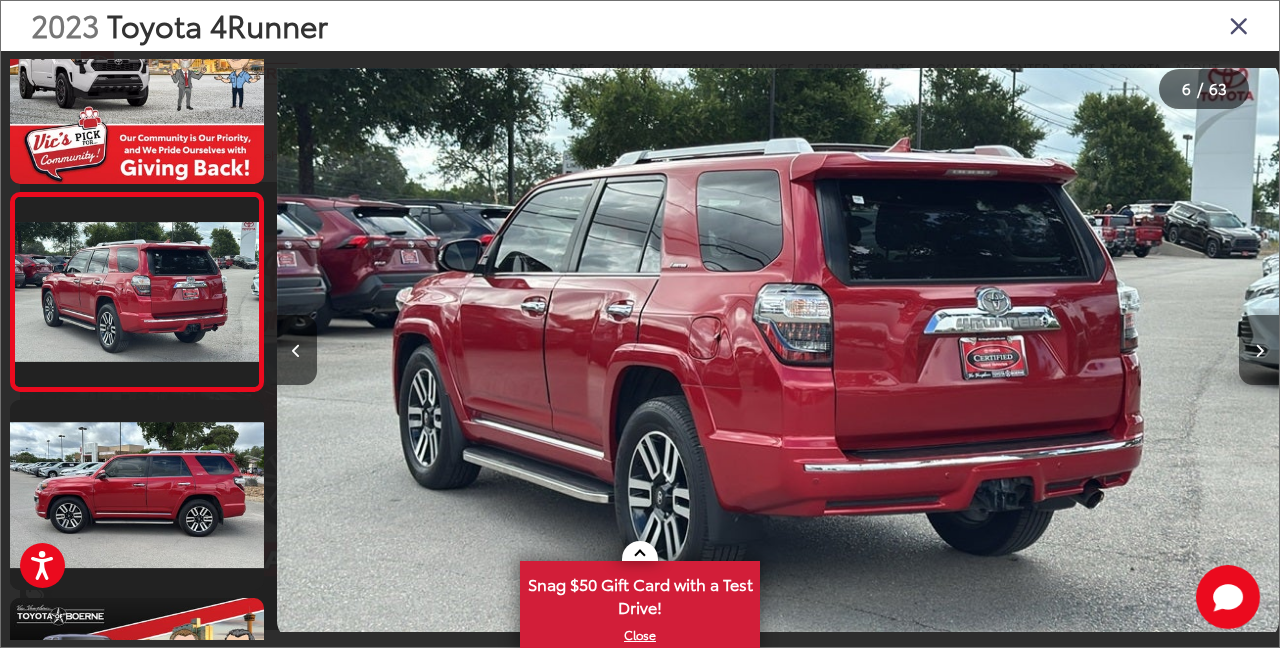 click at bounding box center [1259, 351] 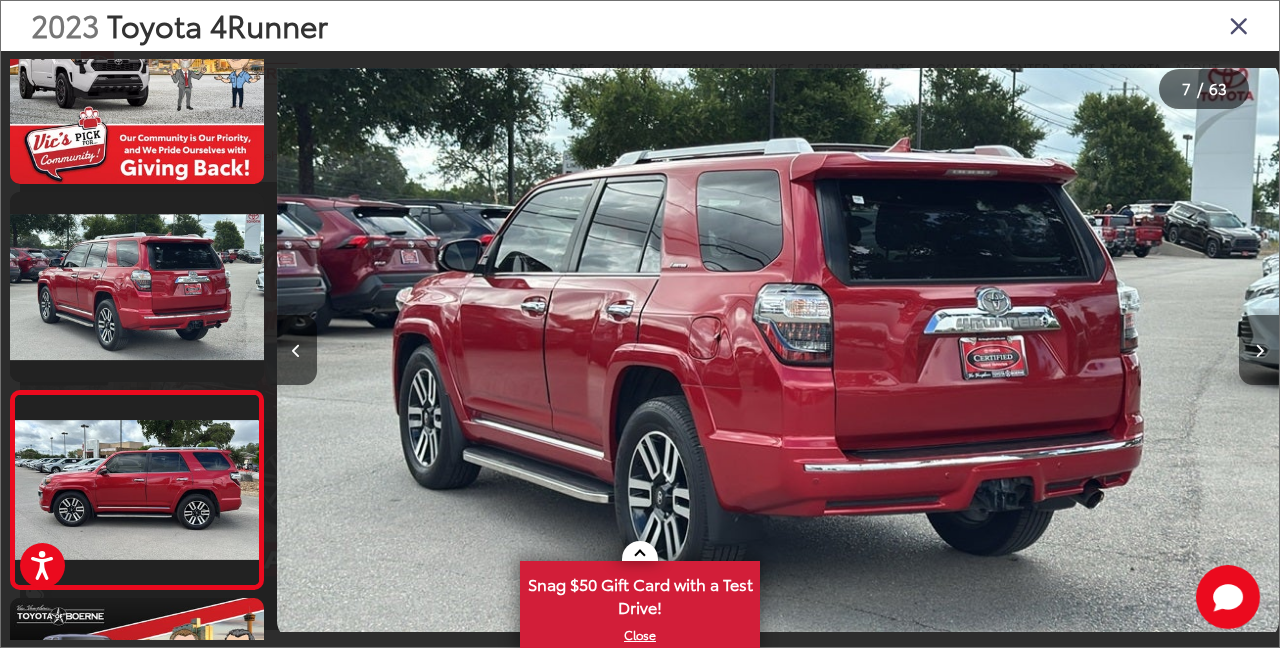 scroll, scrollTop: 0, scrollLeft: 6014, axis: horizontal 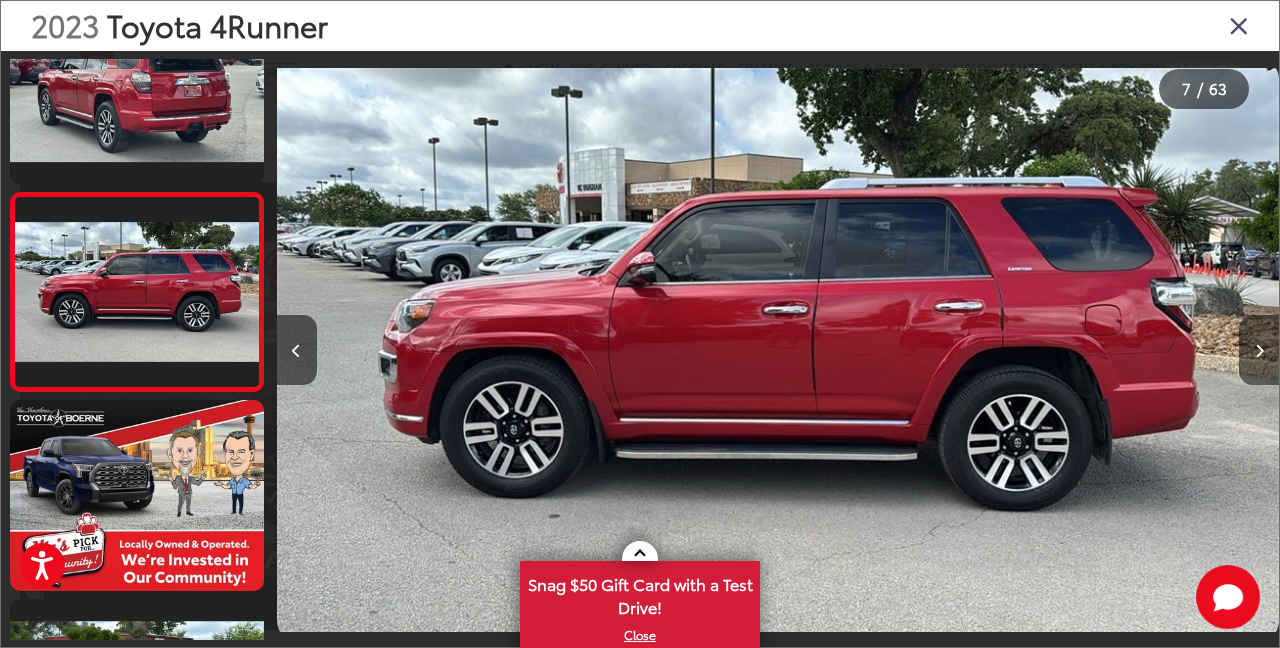 click at bounding box center [1259, 351] 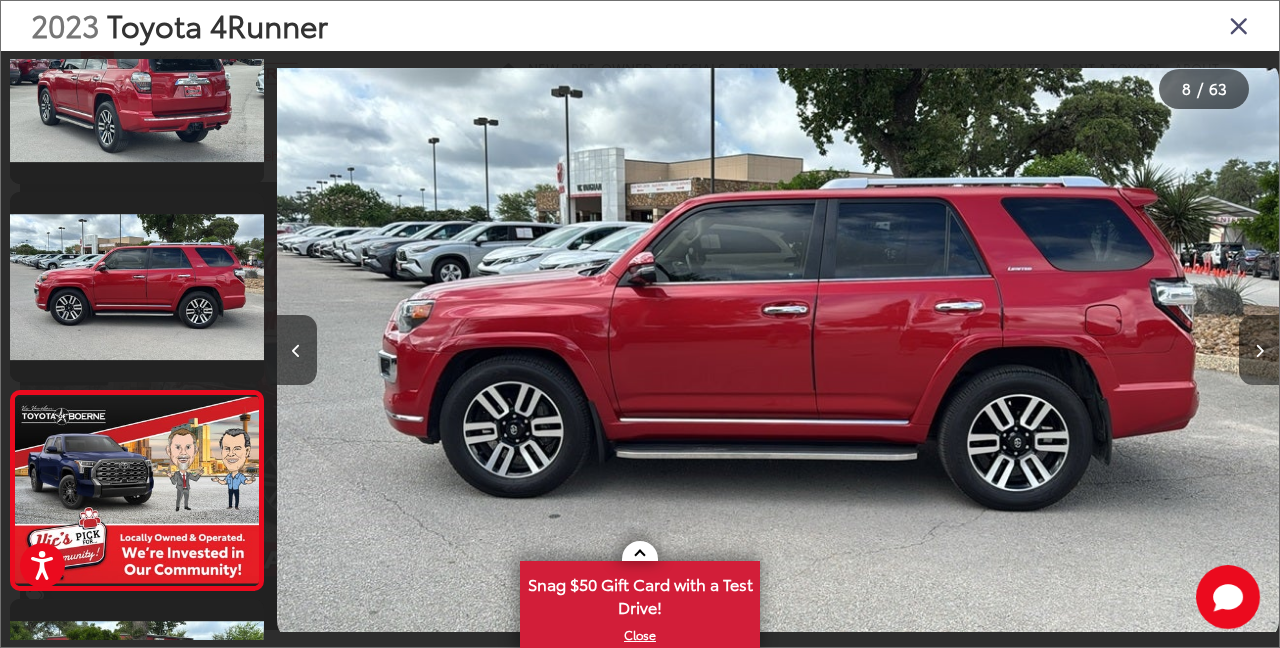 scroll, scrollTop: 1255, scrollLeft: 0, axis: vertical 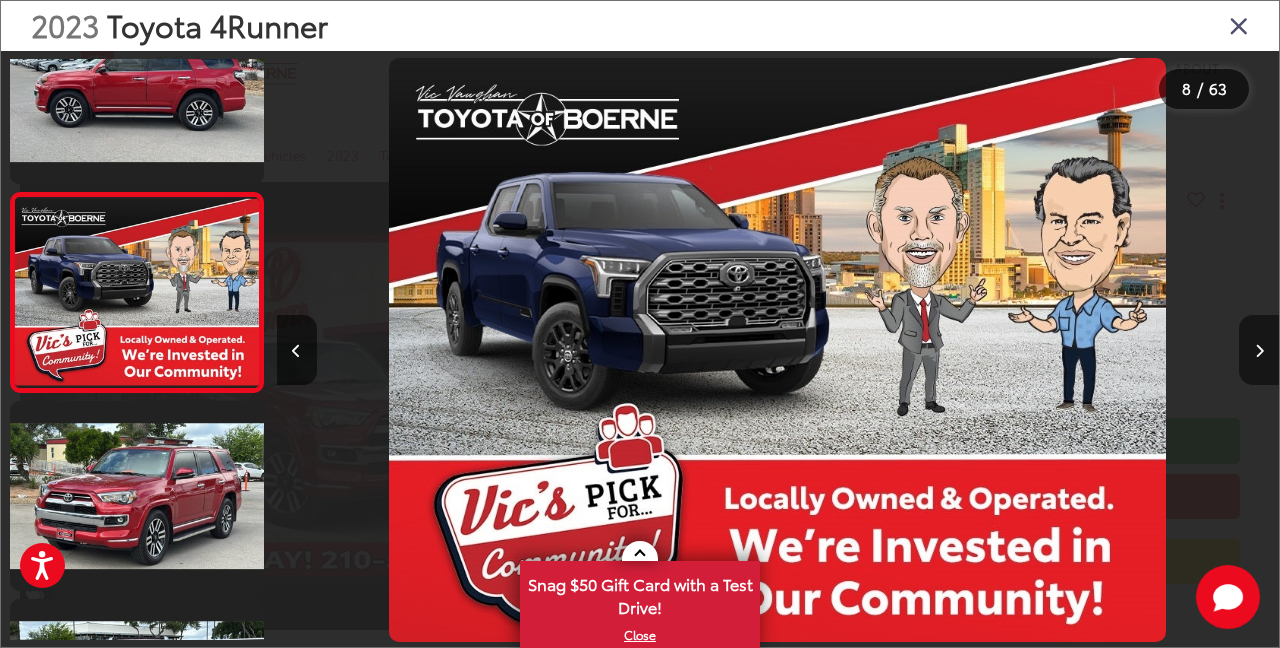 click at bounding box center [1259, 351] 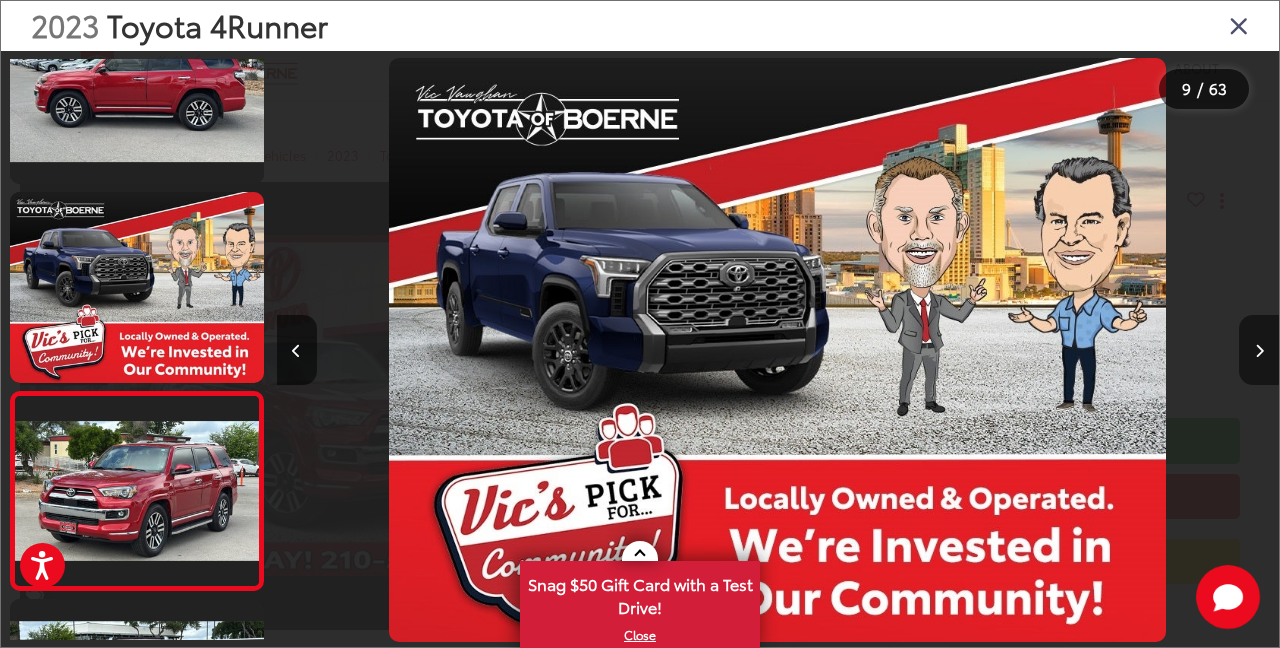 scroll, scrollTop: 1454, scrollLeft: 0, axis: vertical 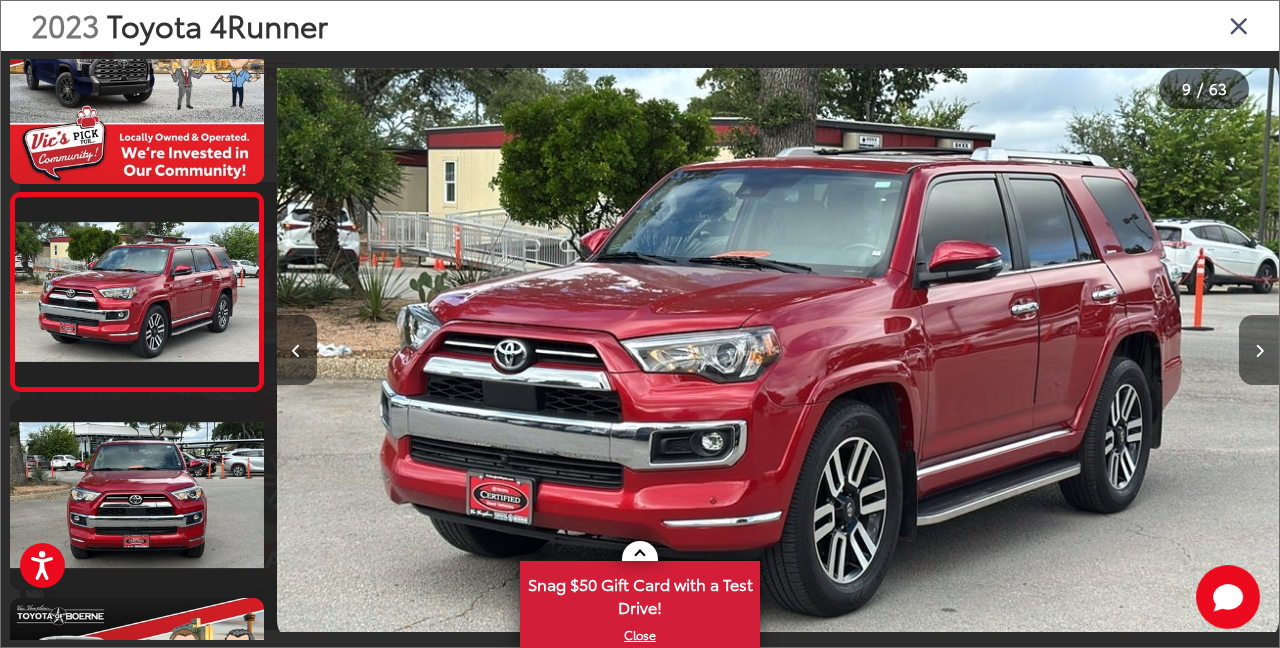 click at bounding box center (1259, 351) 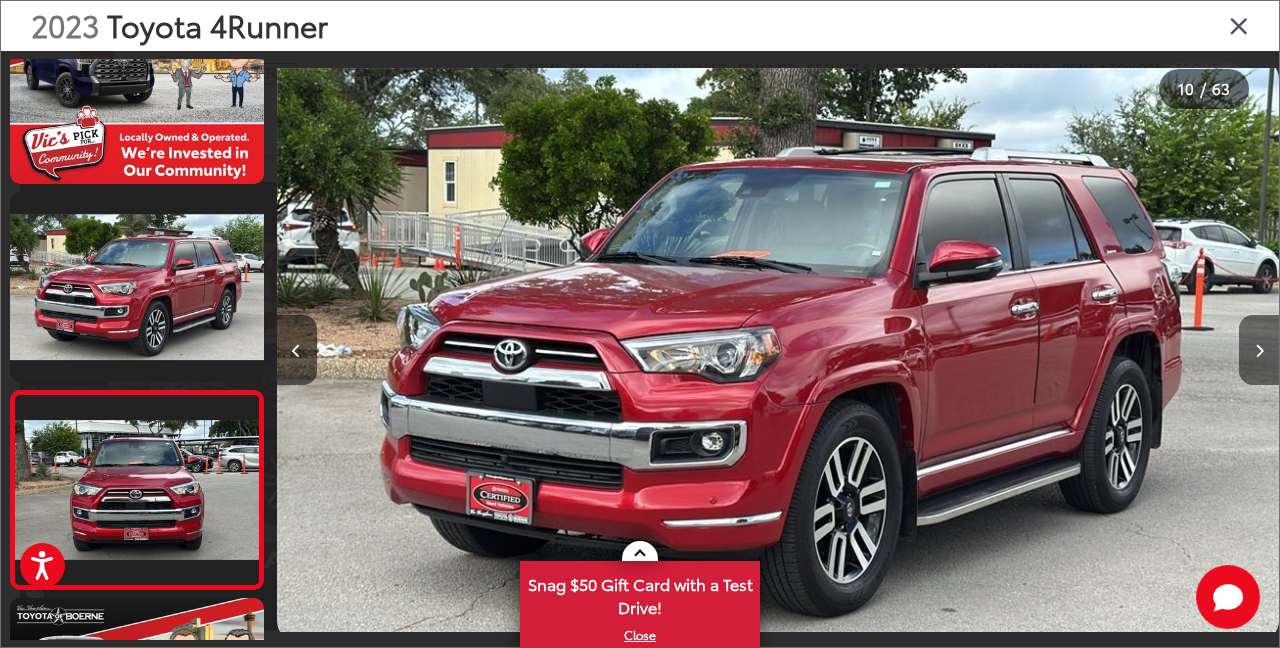 scroll, scrollTop: 0, scrollLeft: 9022, axis: horizontal 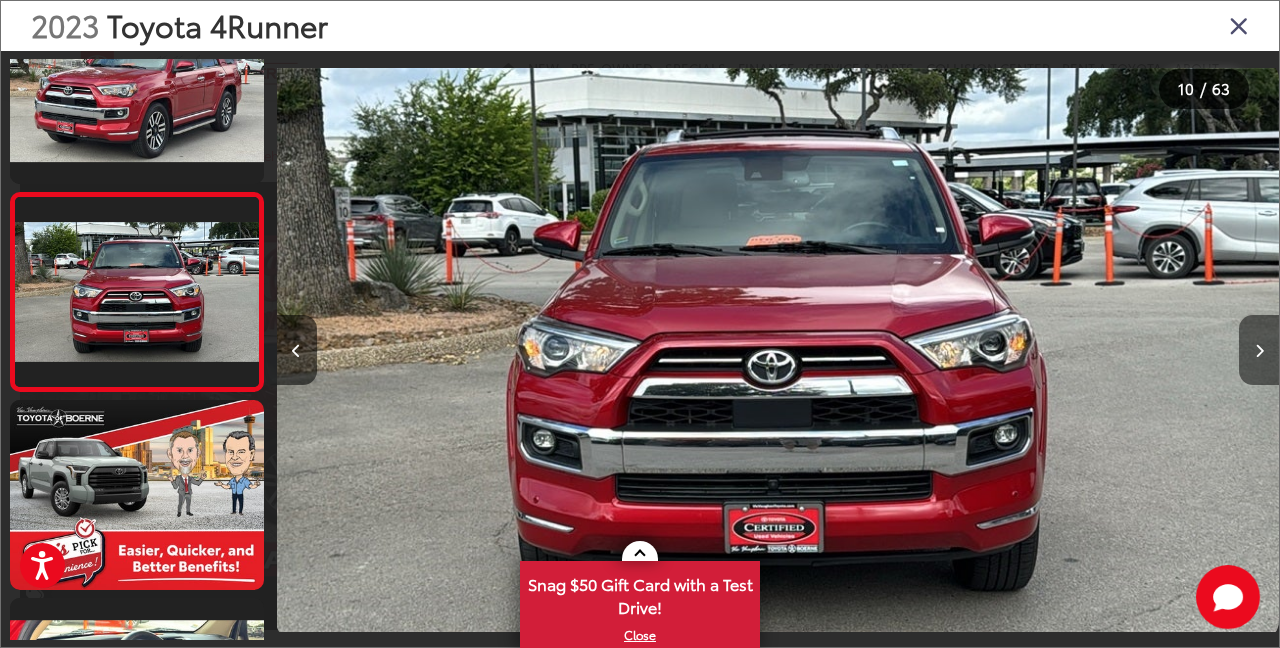 click at bounding box center (1259, 351) 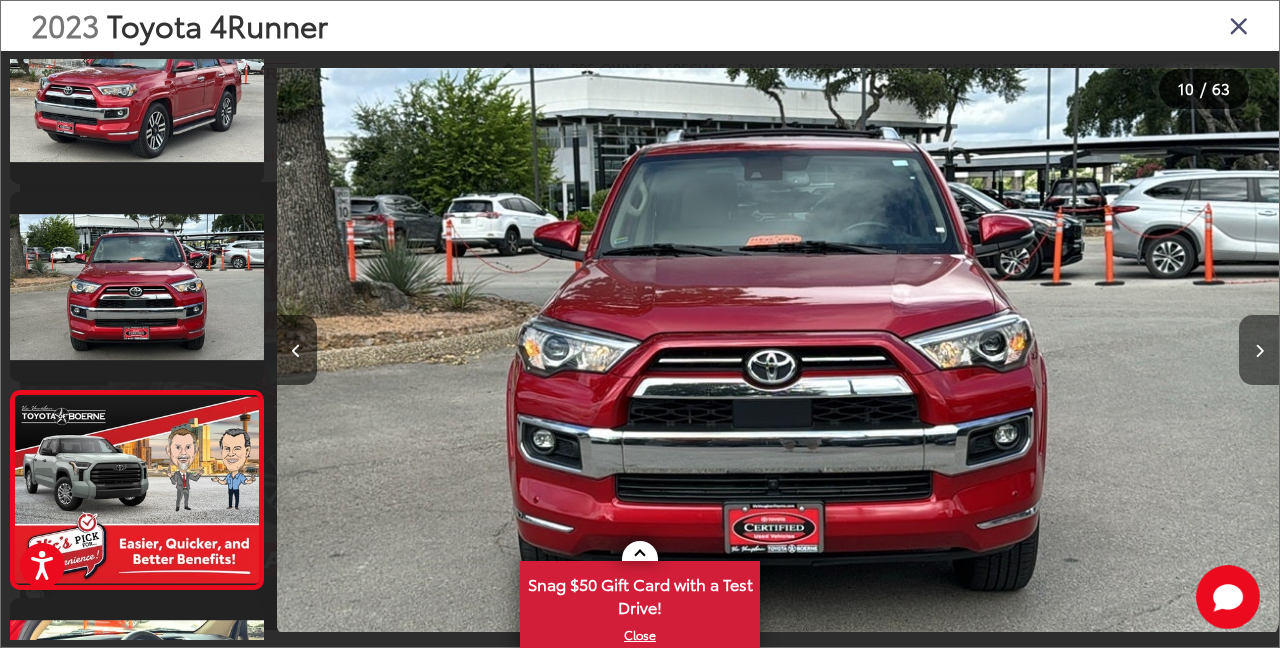 scroll, scrollTop: 1850, scrollLeft: 0, axis: vertical 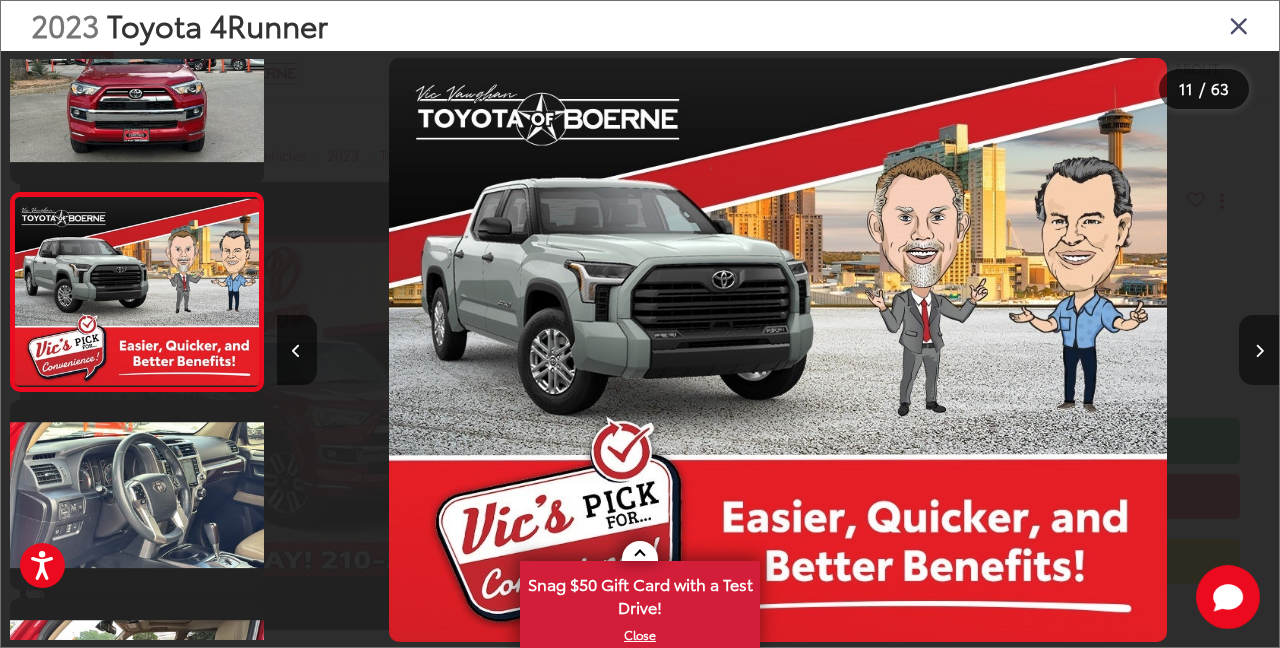 click at bounding box center [1259, 351] 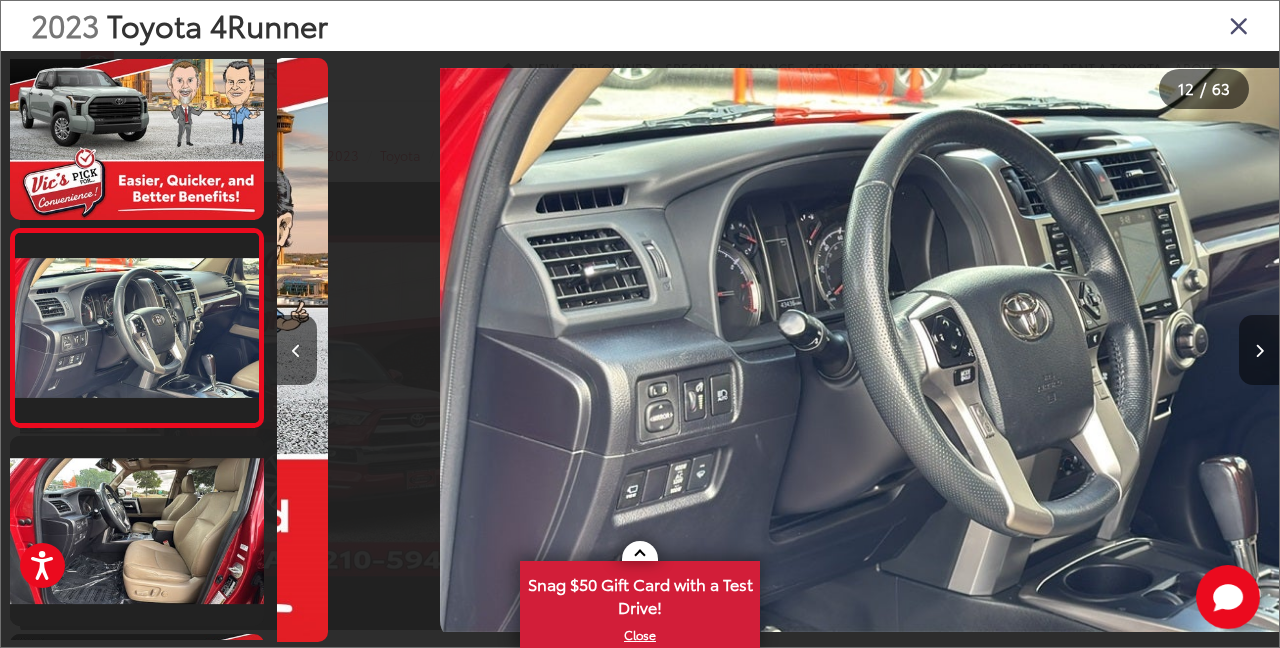 scroll, scrollTop: 2048, scrollLeft: 0, axis: vertical 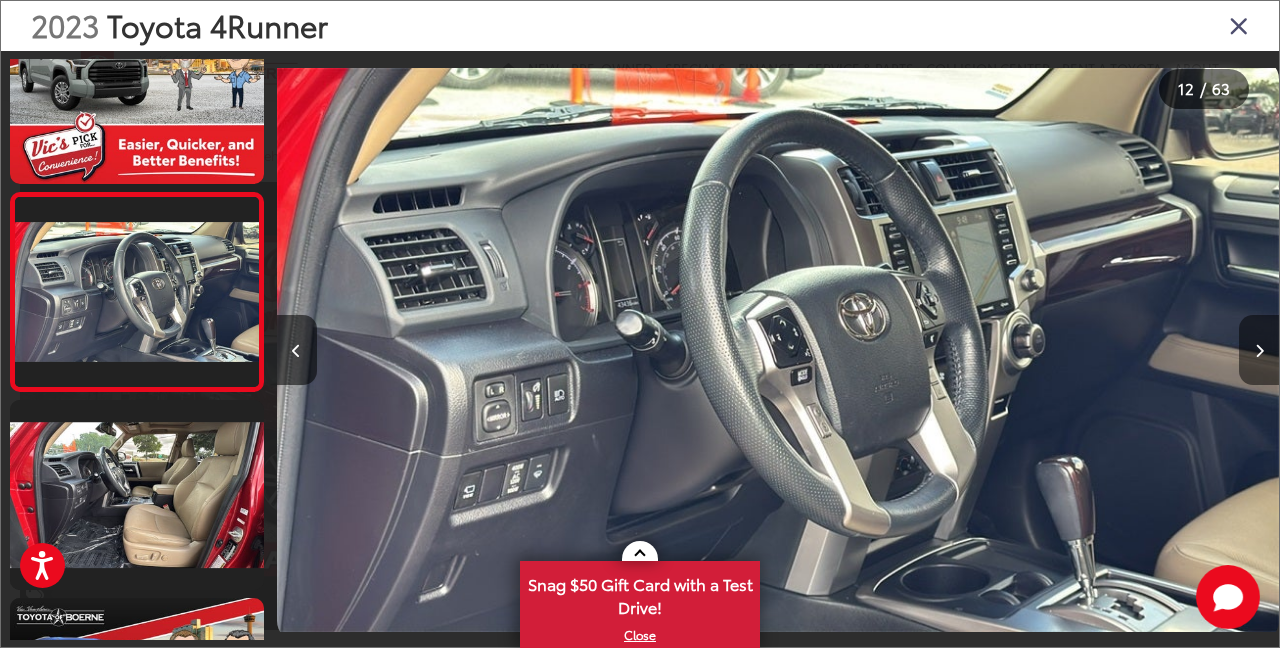 click at bounding box center [1259, 351] 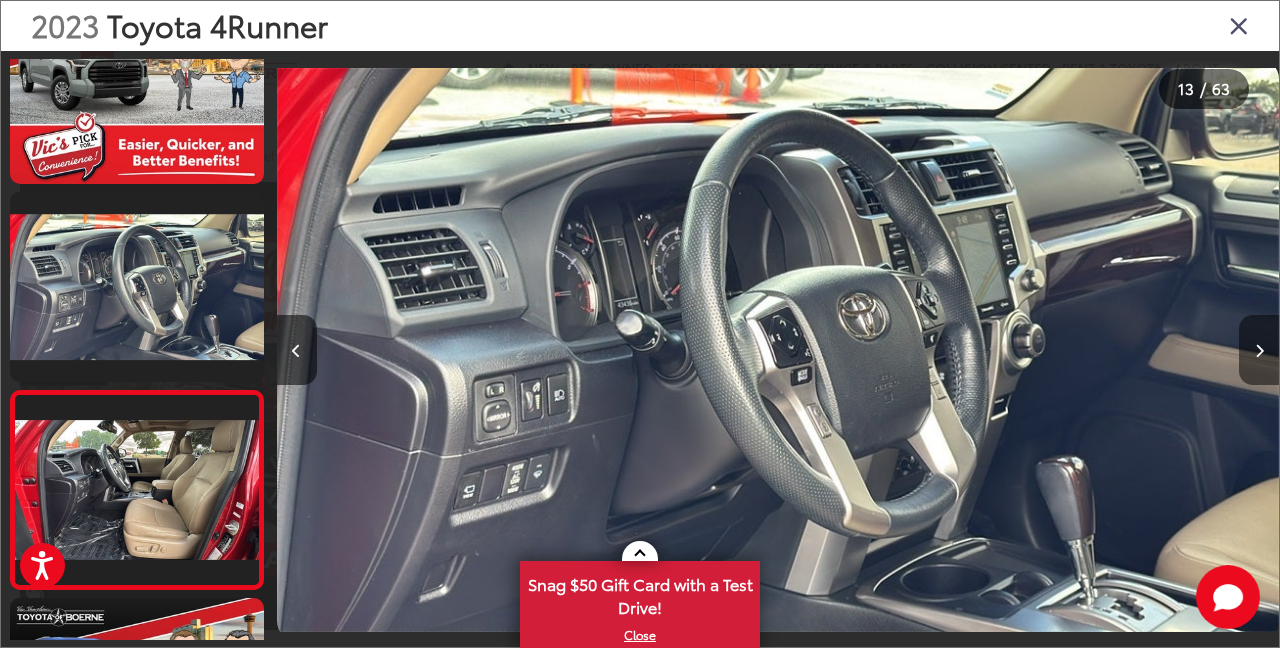 scroll, scrollTop: 2246, scrollLeft: 0, axis: vertical 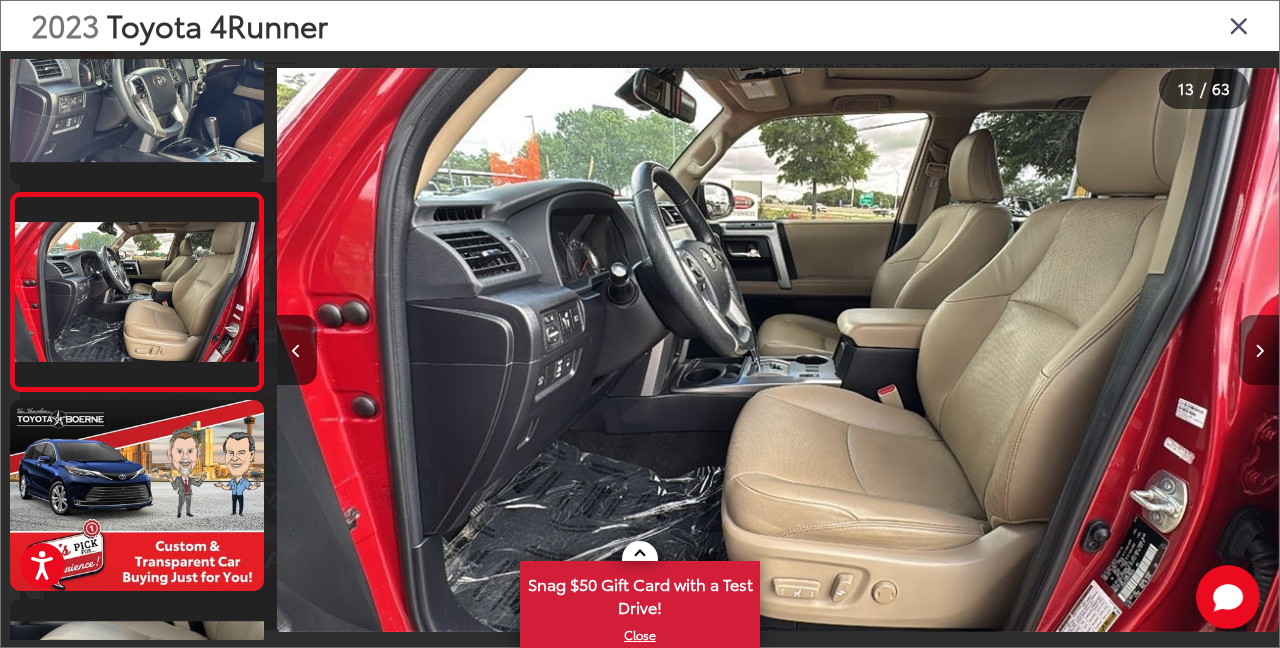 click at bounding box center (1259, 351) 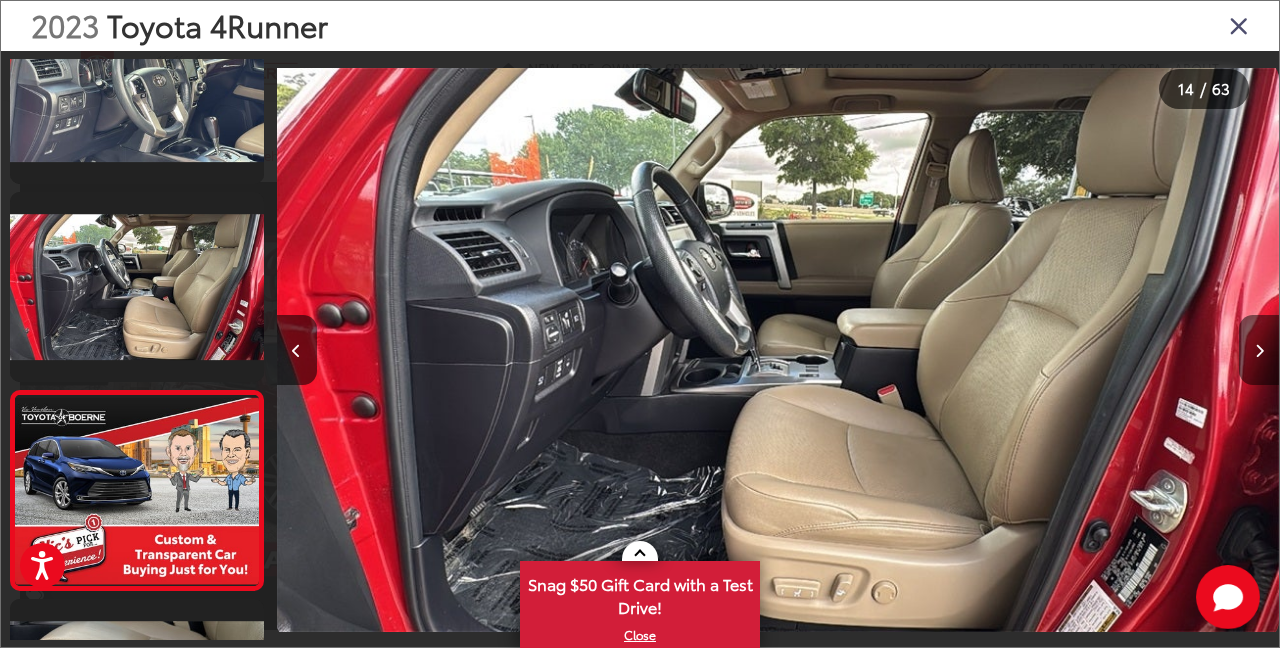 scroll, scrollTop: 0, scrollLeft: 12914, axis: horizontal 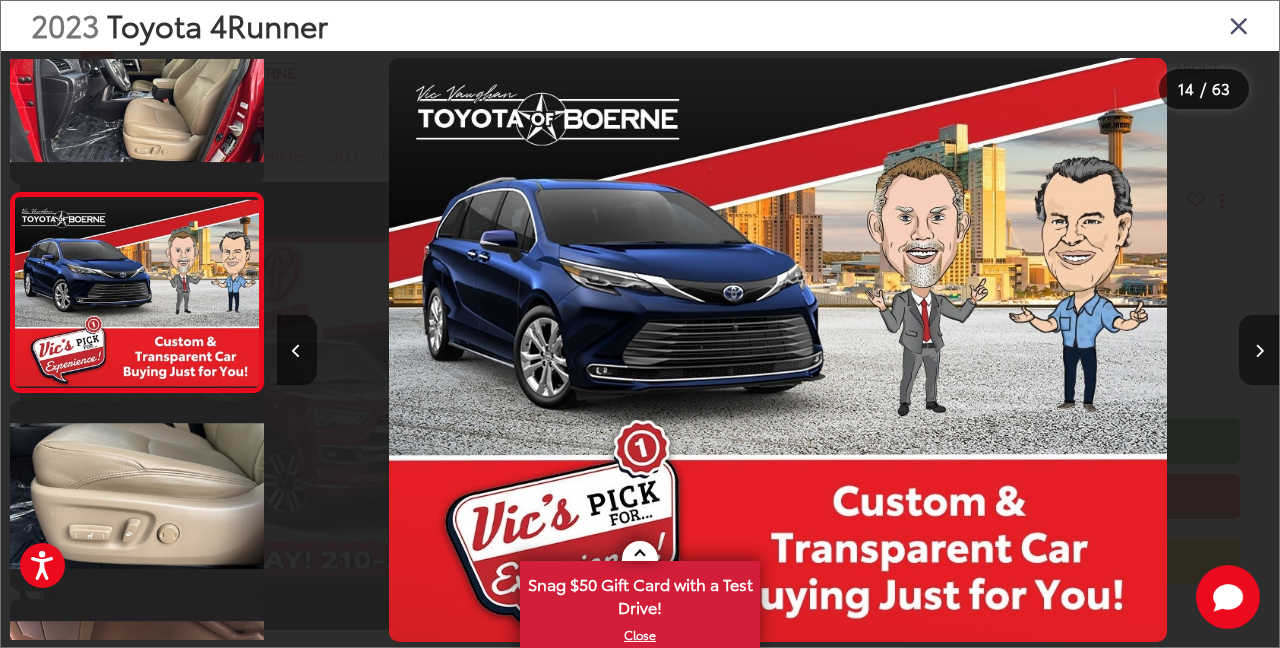 click at bounding box center (1259, 351) 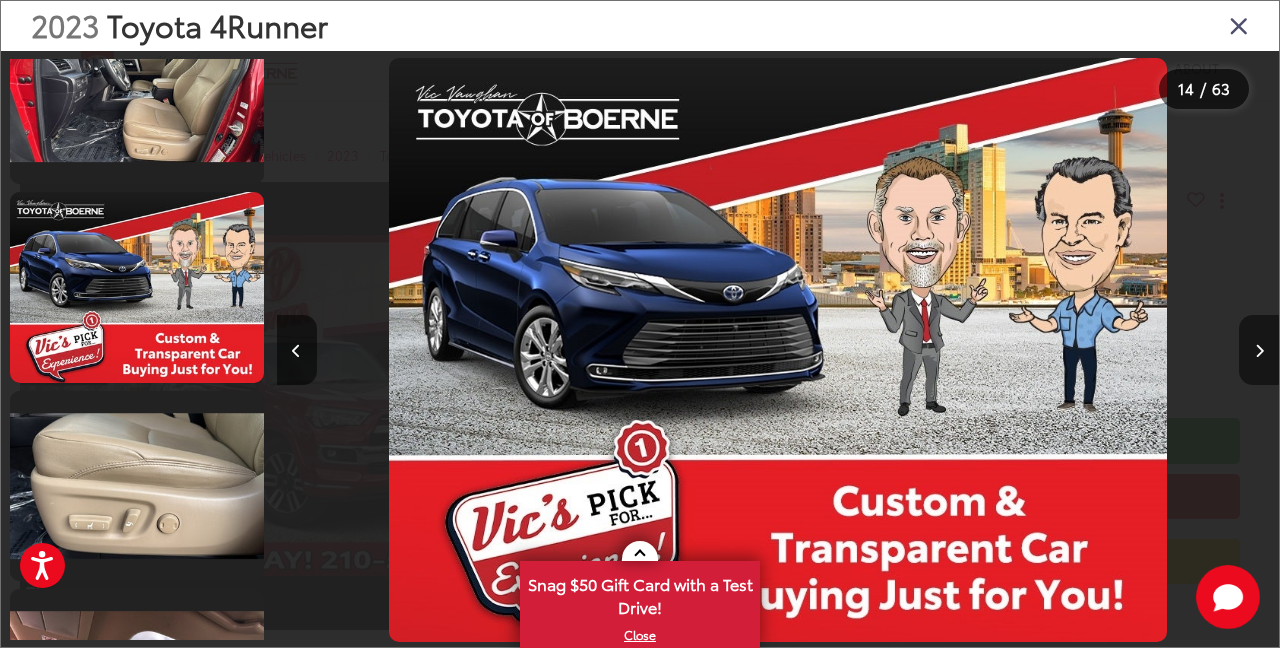scroll, scrollTop: 0, scrollLeft: 14034, axis: horizontal 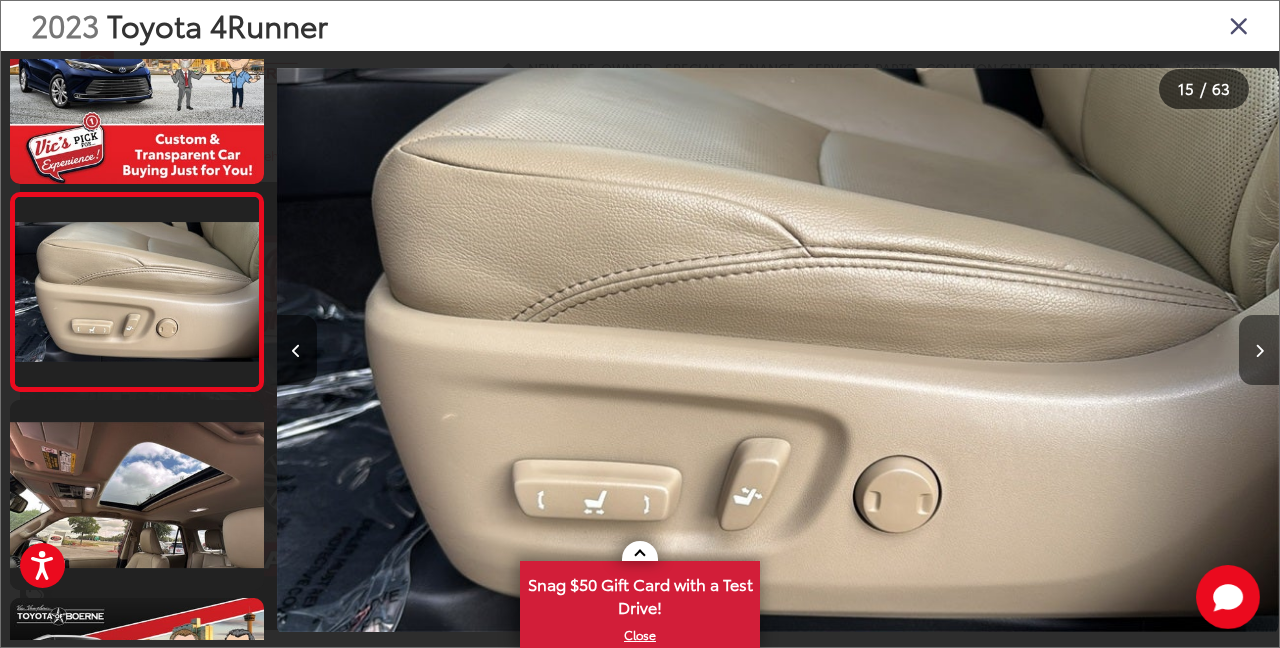 click at bounding box center (1259, 351) 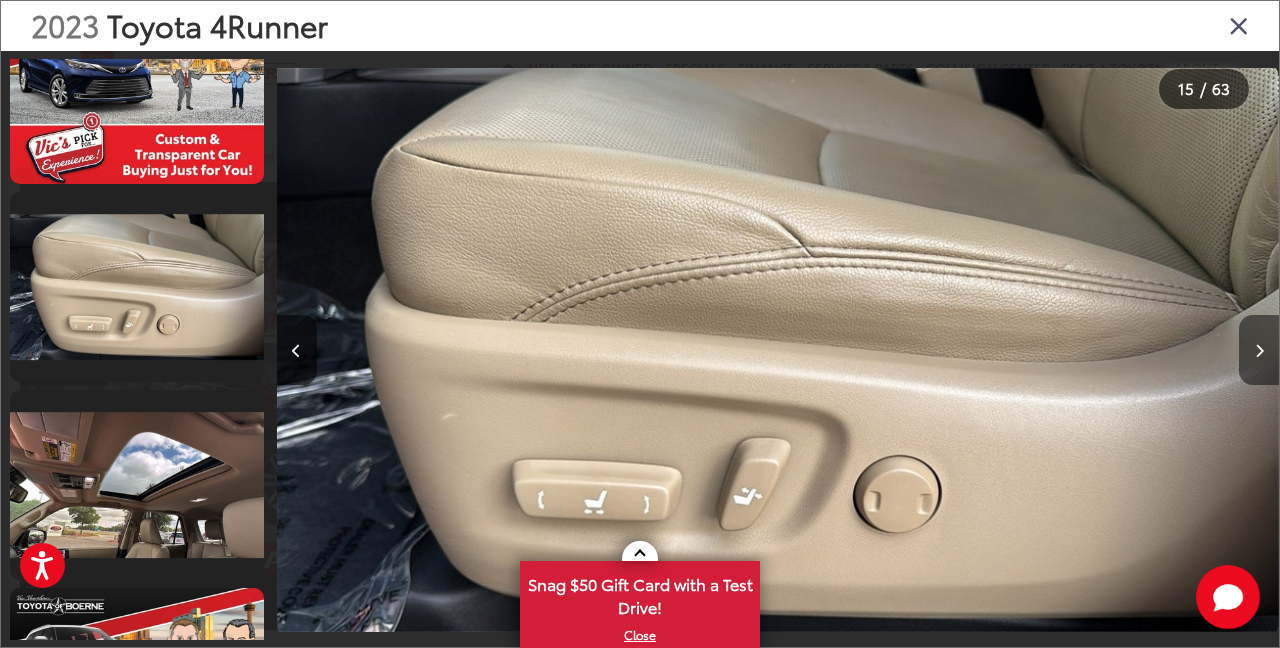scroll, scrollTop: 0, scrollLeft: 15036, axis: horizontal 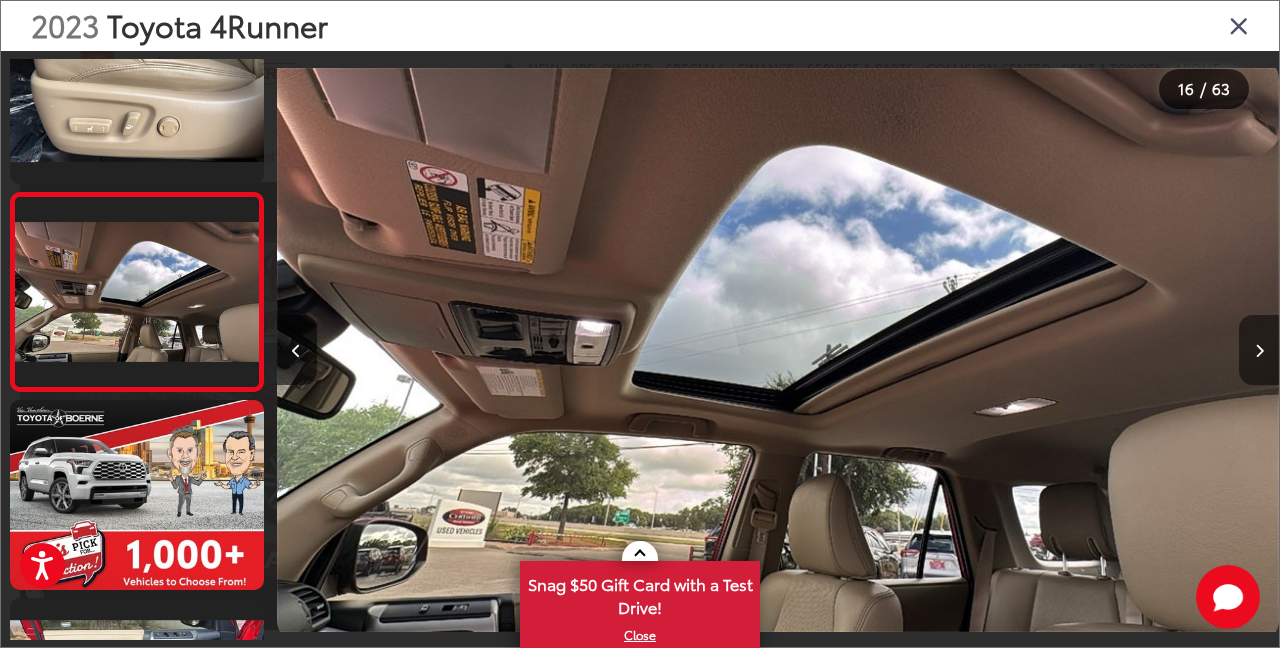 click at bounding box center [1259, 351] 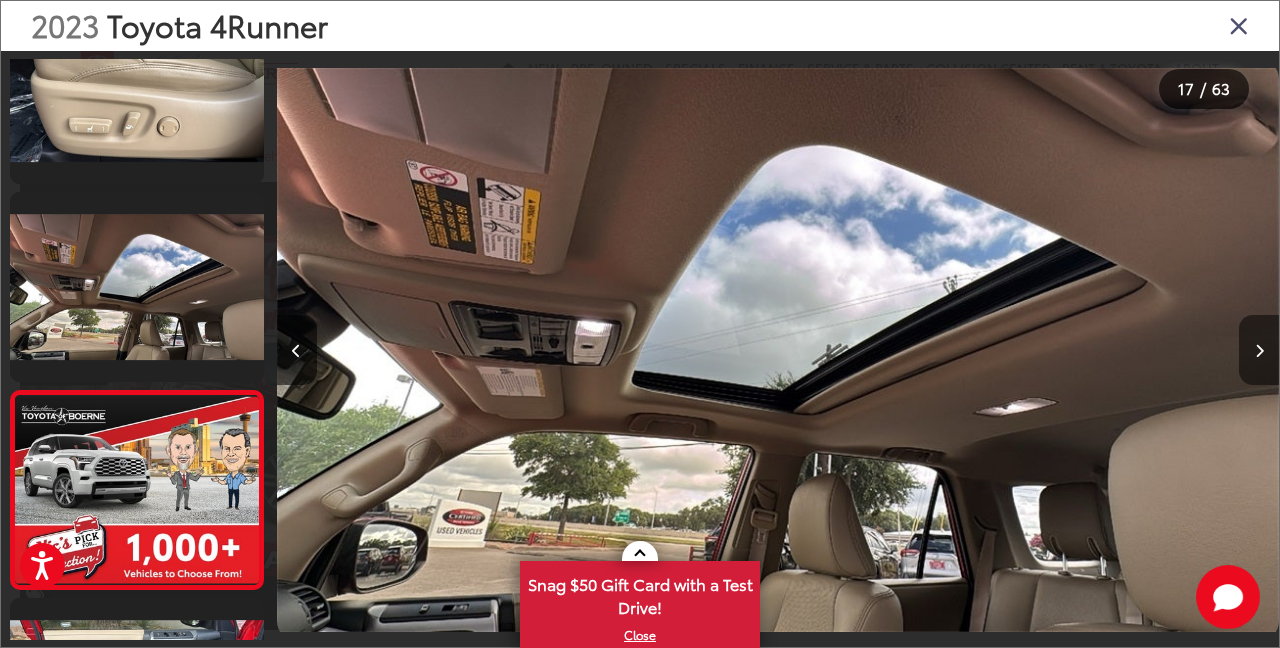 scroll, scrollTop: 3039, scrollLeft: 0, axis: vertical 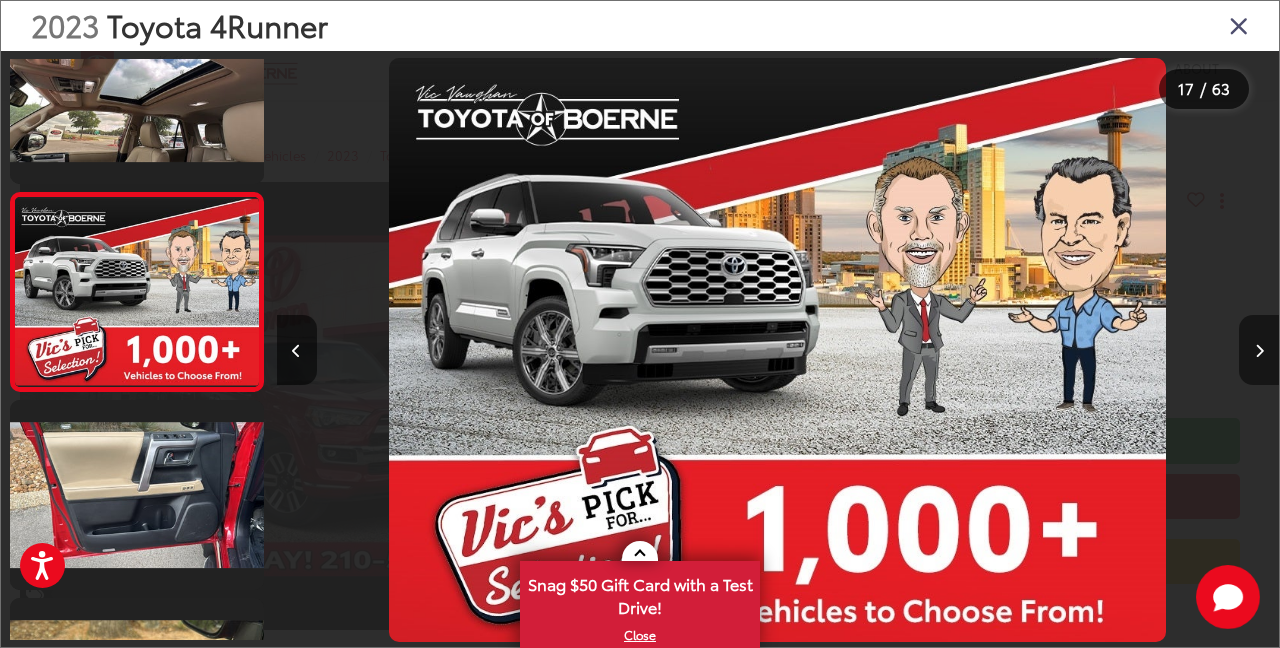 click at bounding box center (1259, 351) 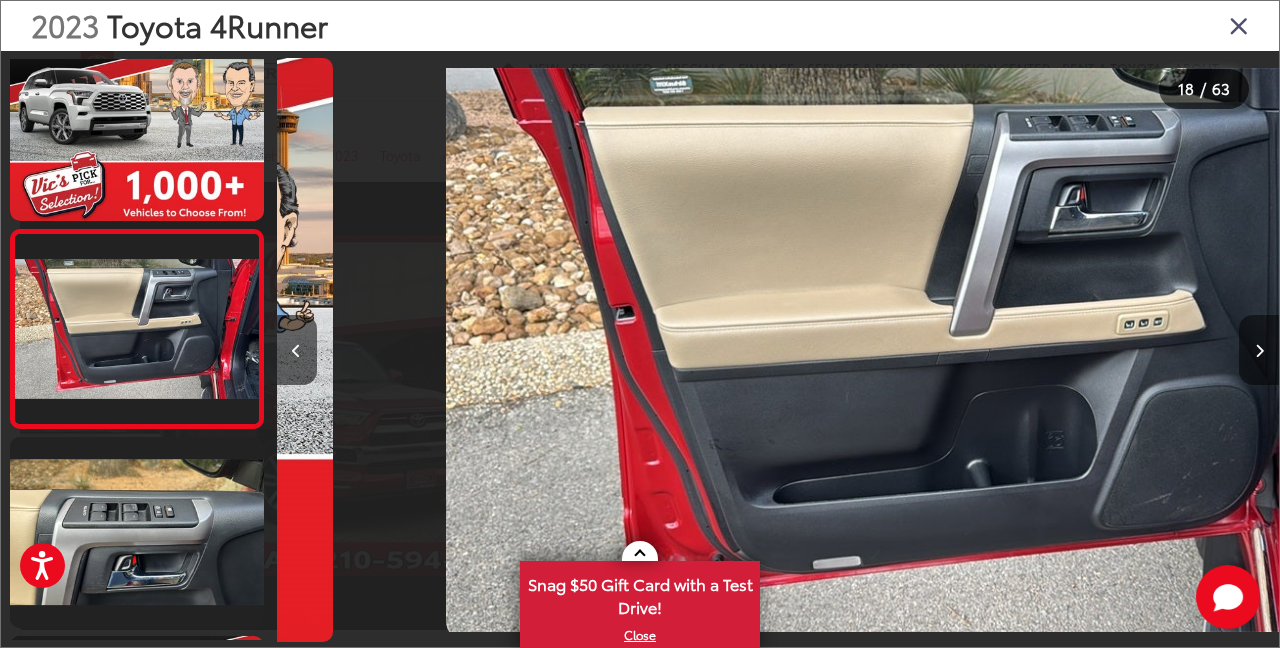 scroll, scrollTop: 3236, scrollLeft: 0, axis: vertical 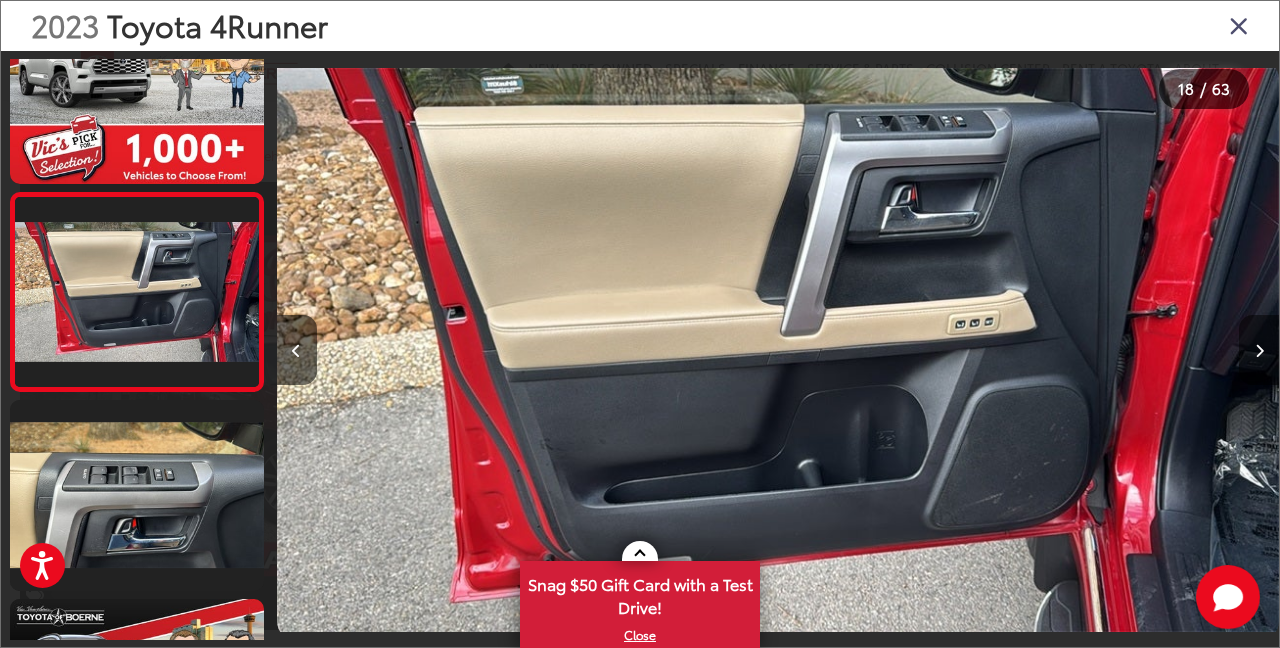 click at bounding box center (1259, 351) 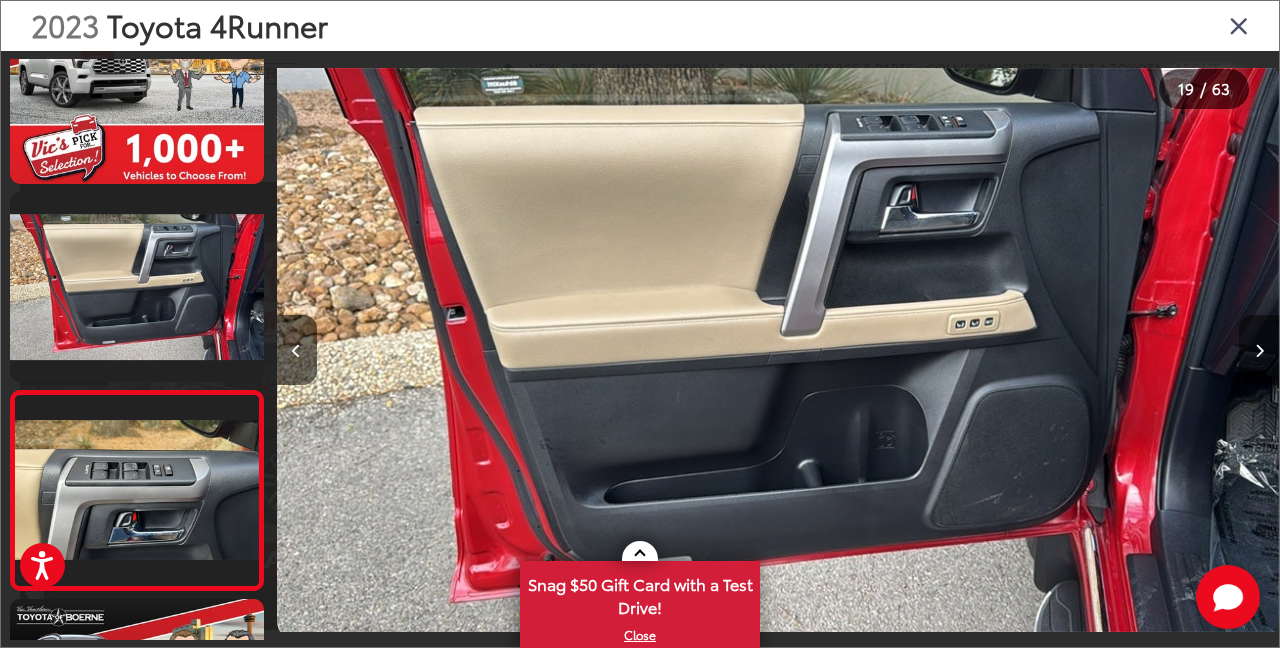 scroll, scrollTop: 3435, scrollLeft: 0, axis: vertical 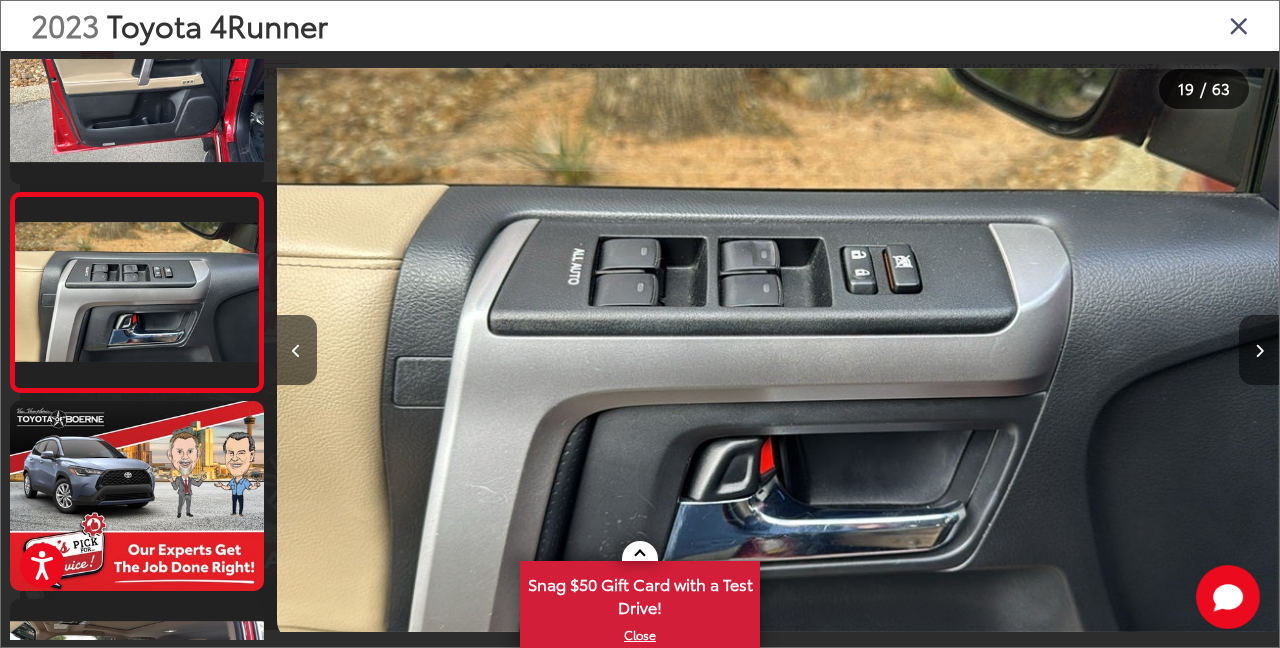 click at bounding box center [1259, 351] 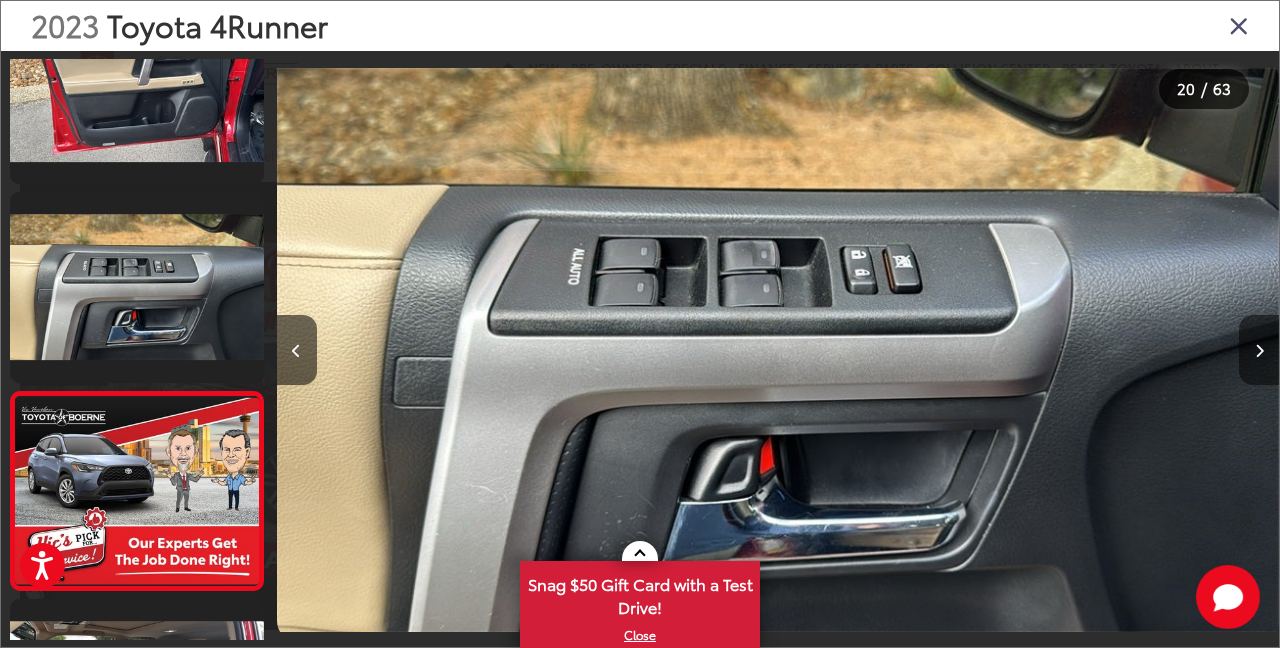 scroll, scrollTop: 0, scrollLeft: 19042, axis: horizontal 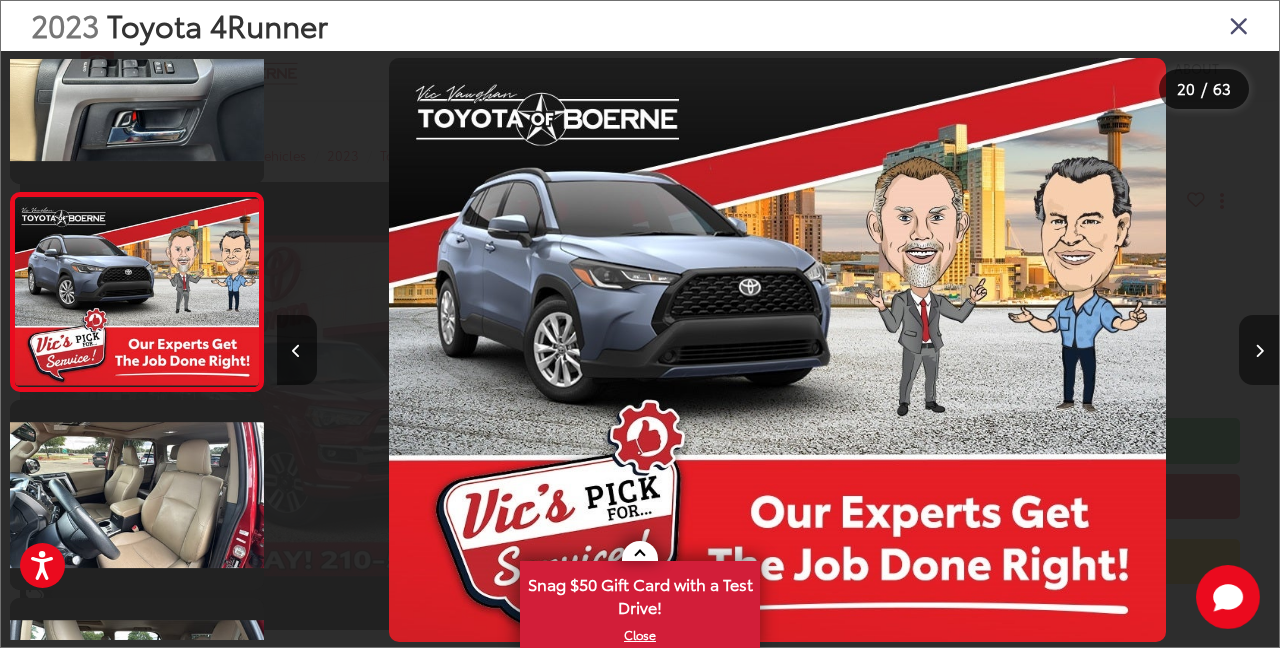 click at bounding box center (1259, 351) 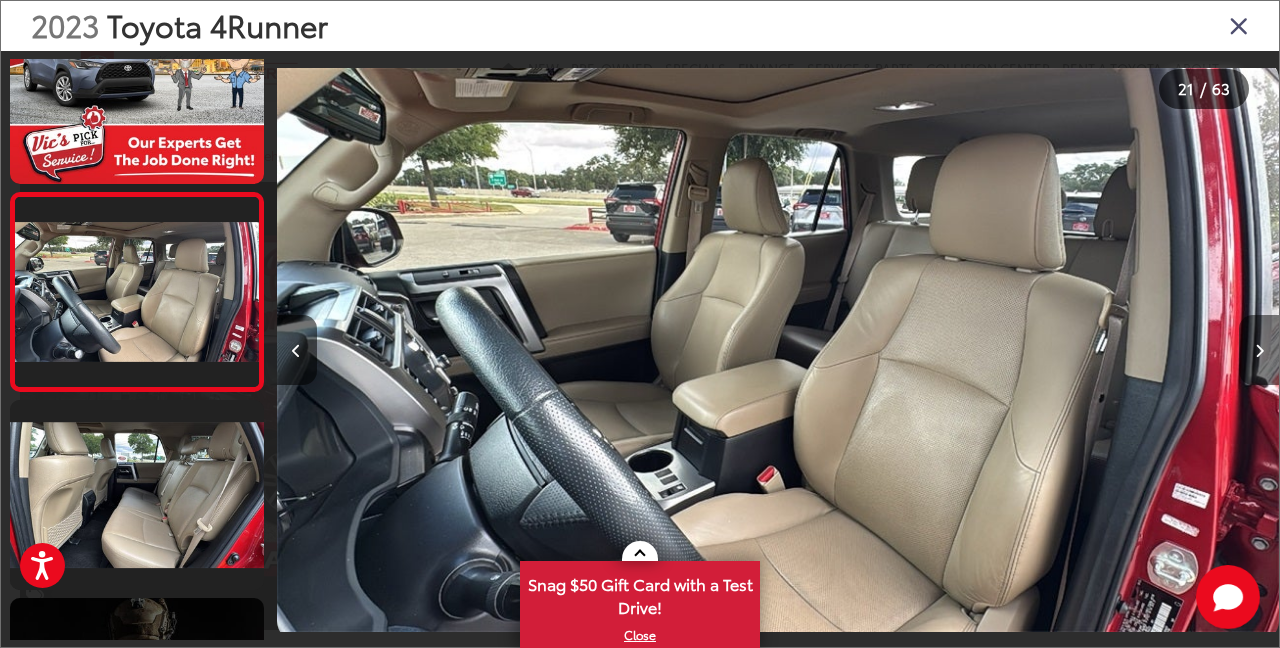 click at bounding box center [1259, 351] 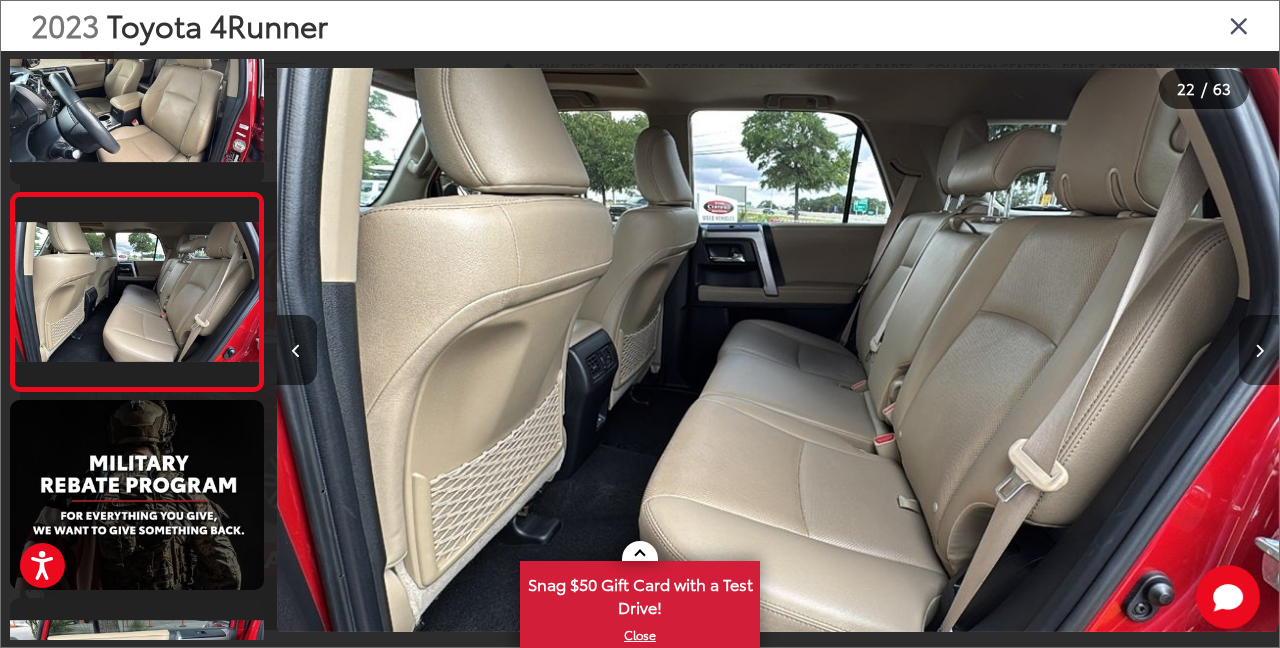 click at bounding box center [1259, 351] 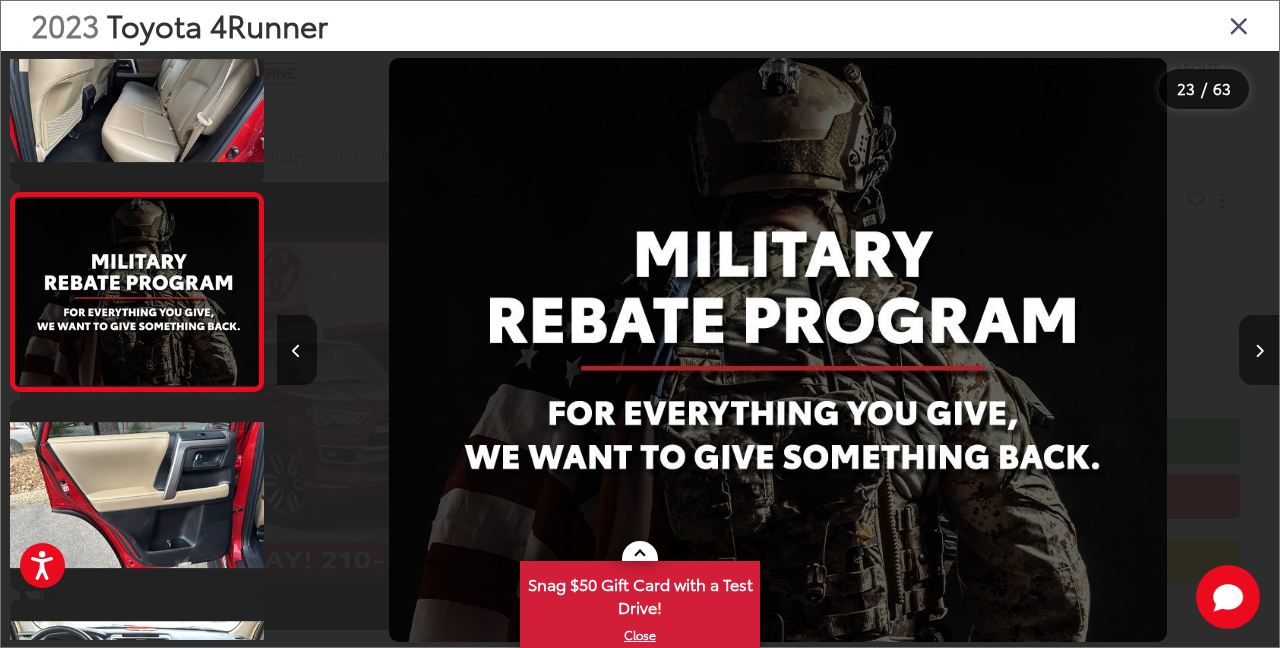 click at bounding box center (1259, 351) 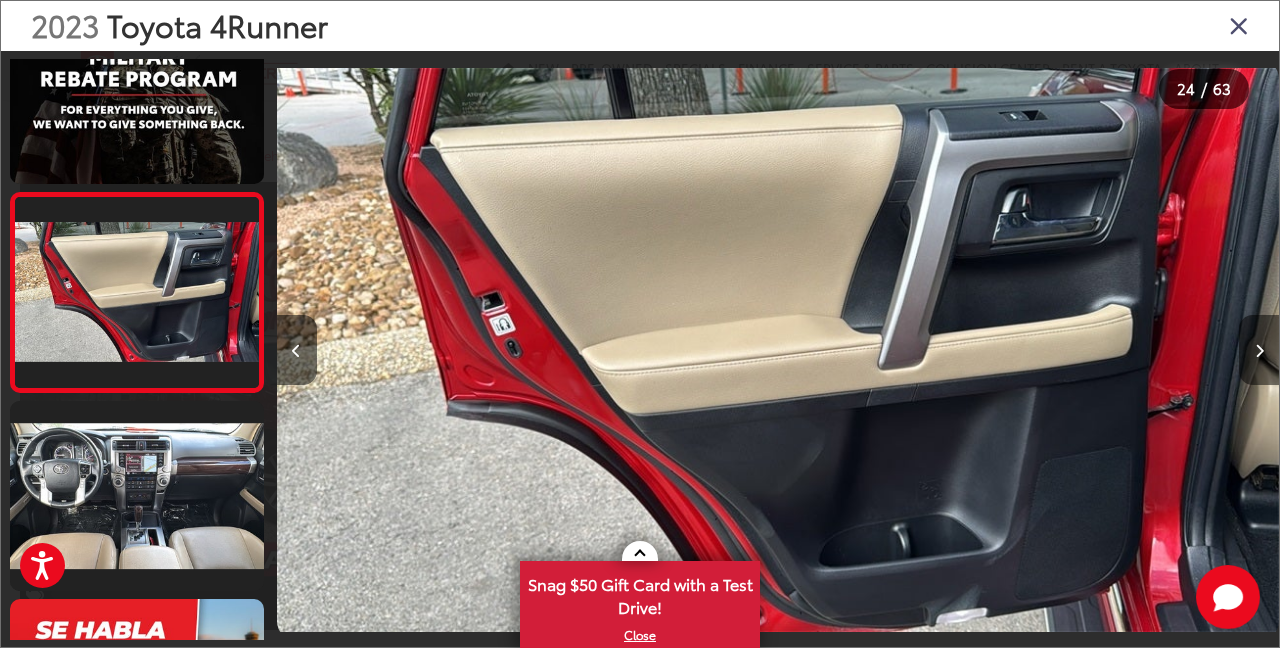 click at bounding box center [1259, 351] 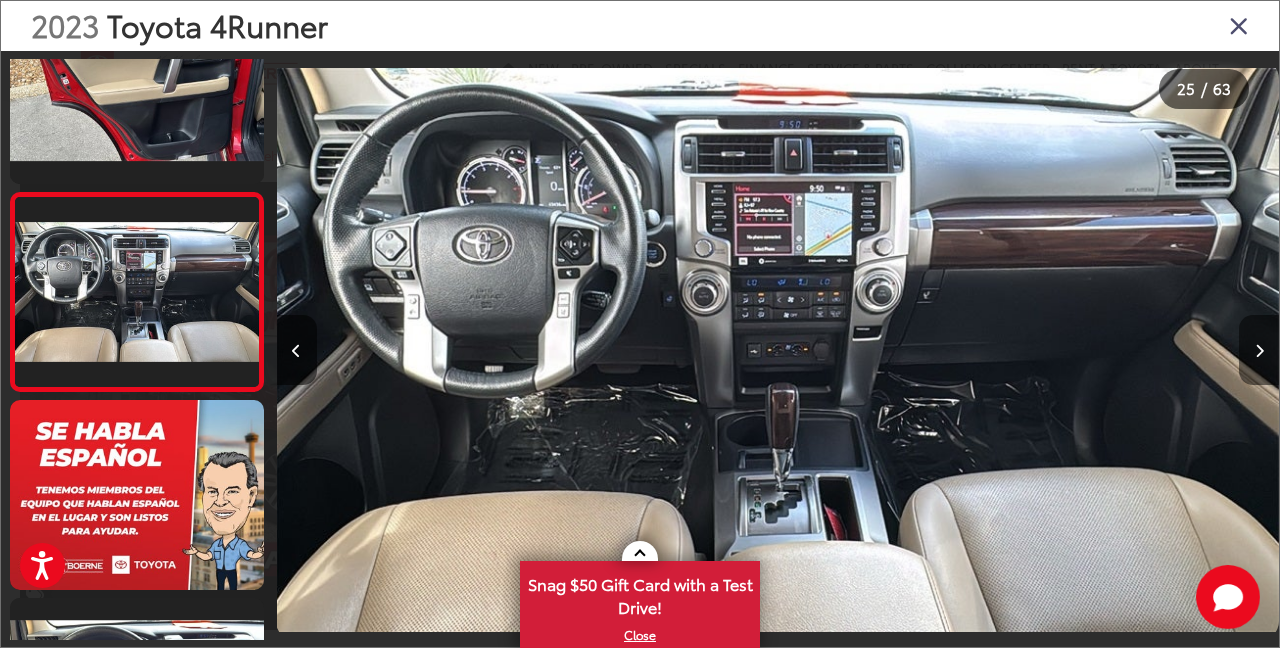 click at bounding box center [1259, 351] 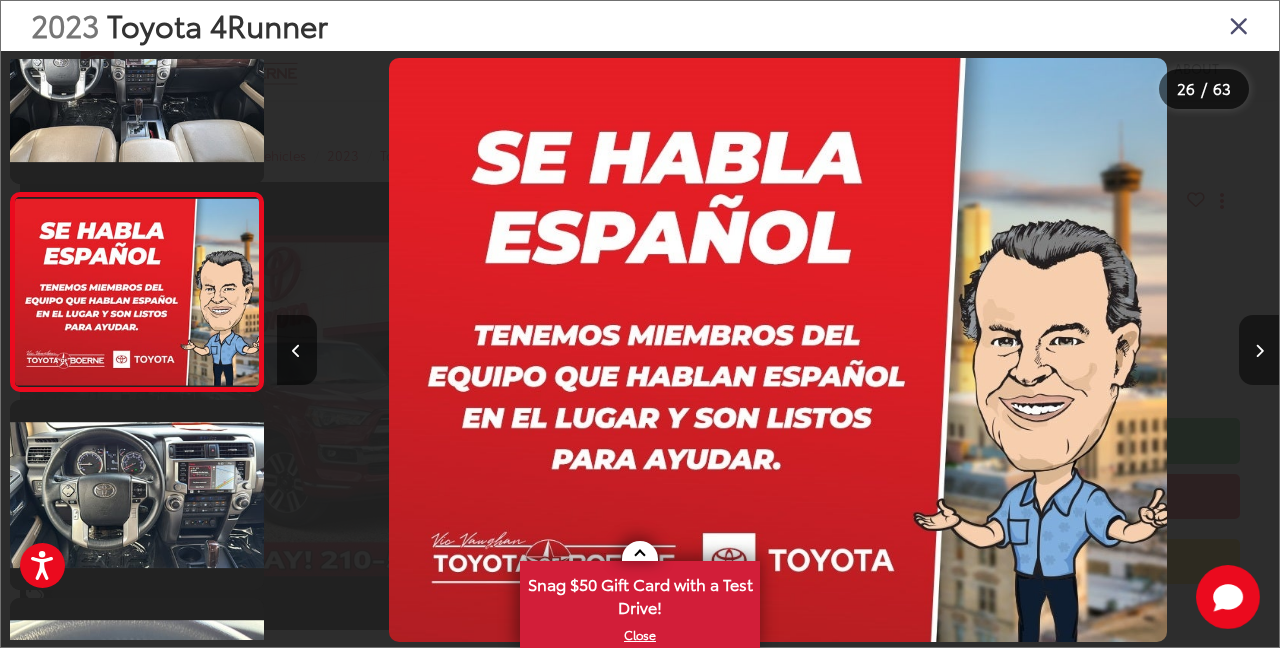 click at bounding box center [1259, 351] 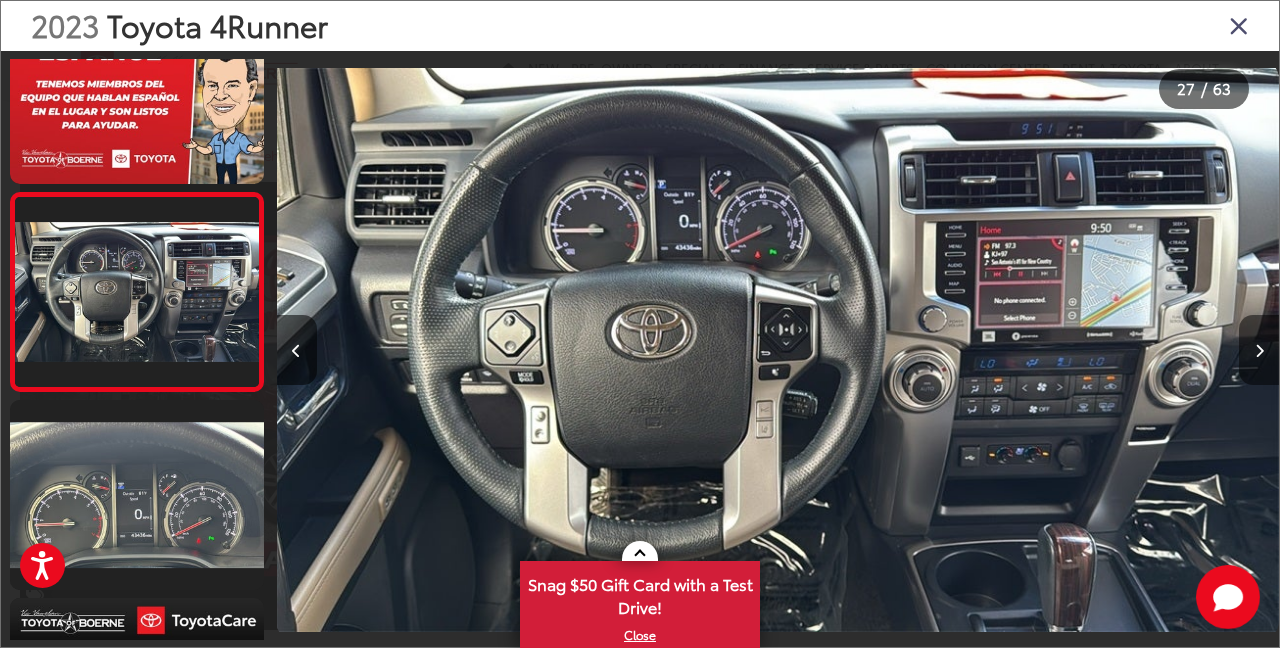 click at bounding box center [1259, 351] 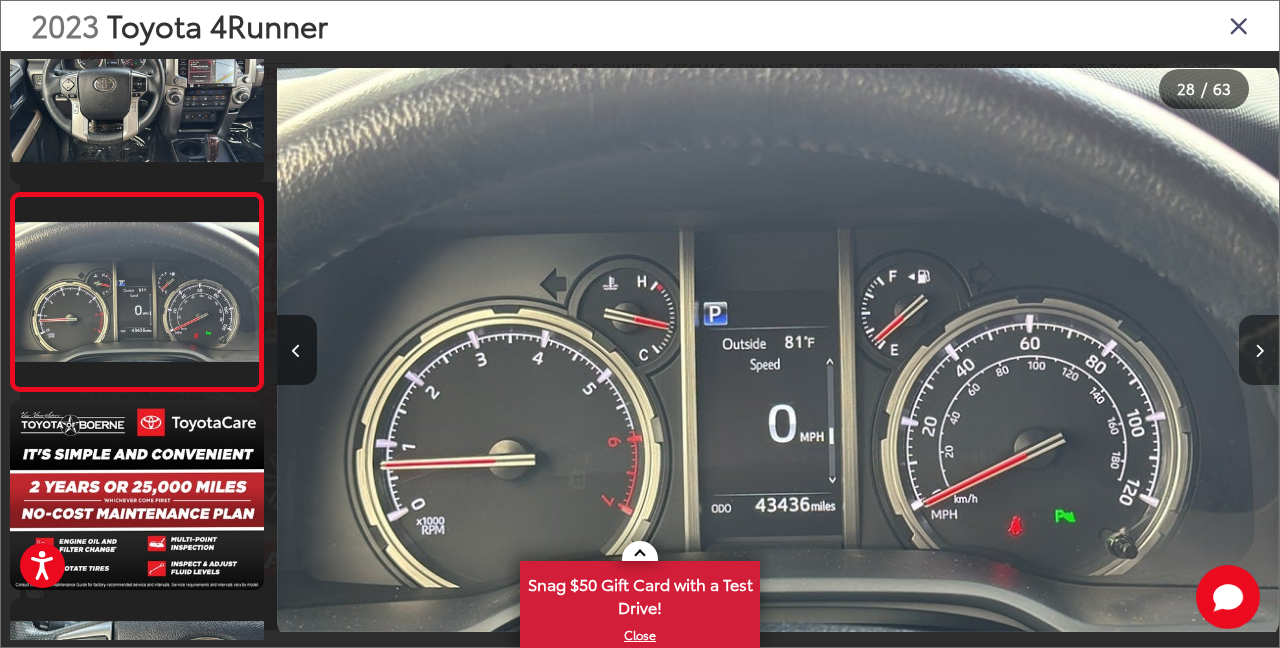 click at bounding box center (1259, 351) 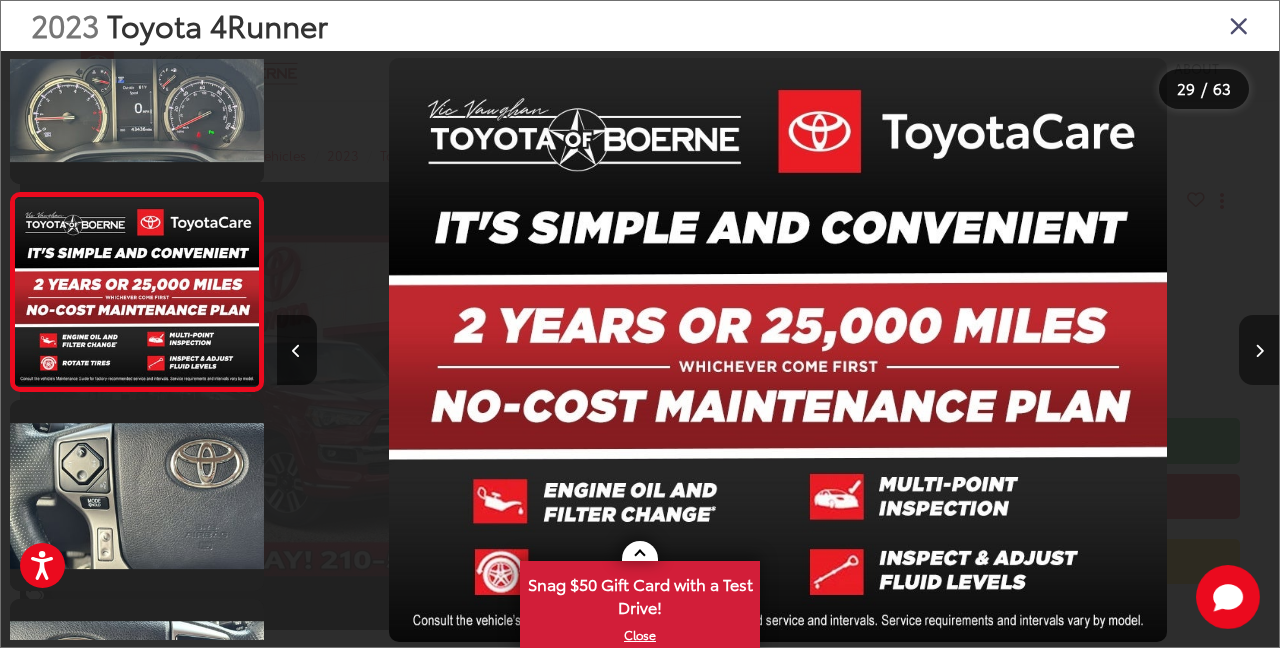 click at bounding box center [1259, 351] 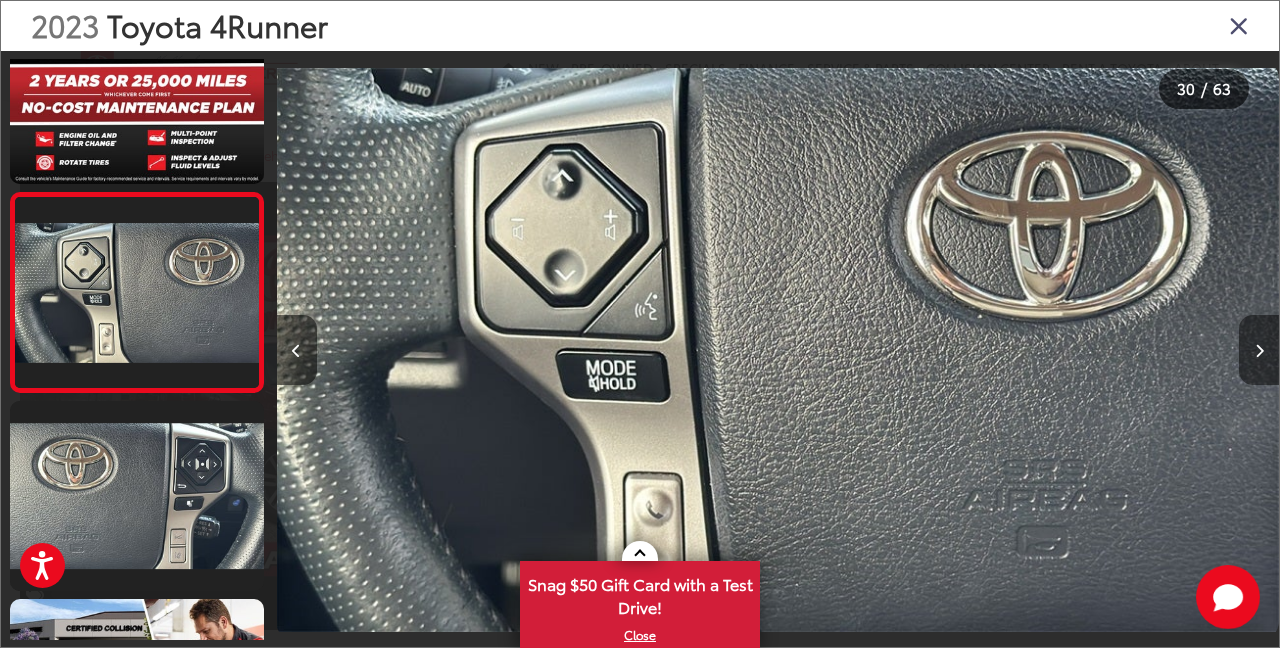 click at bounding box center [1259, 351] 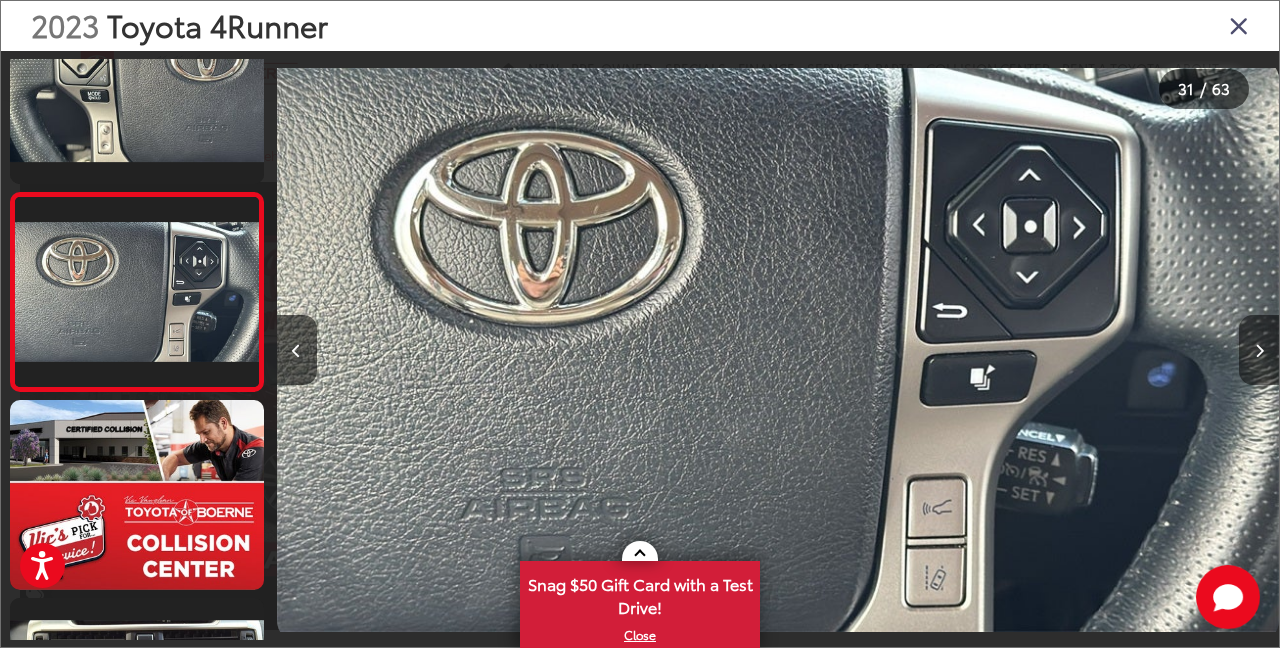 click at bounding box center [1259, 351] 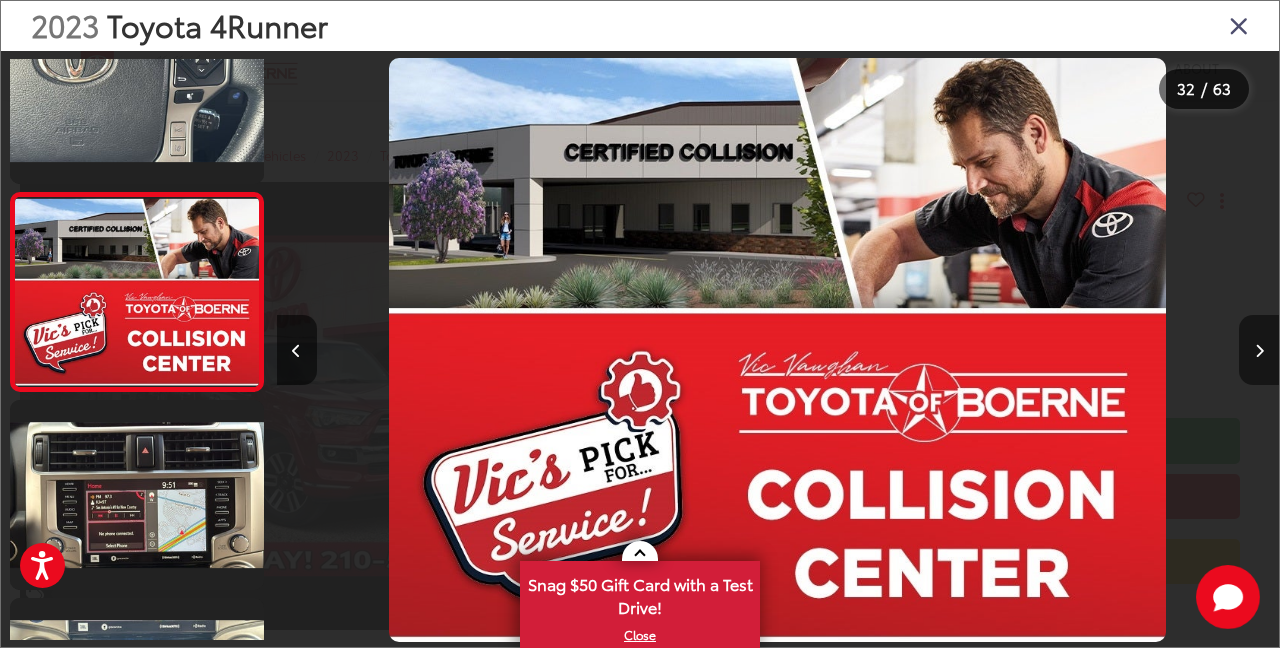 click at bounding box center (1259, 351) 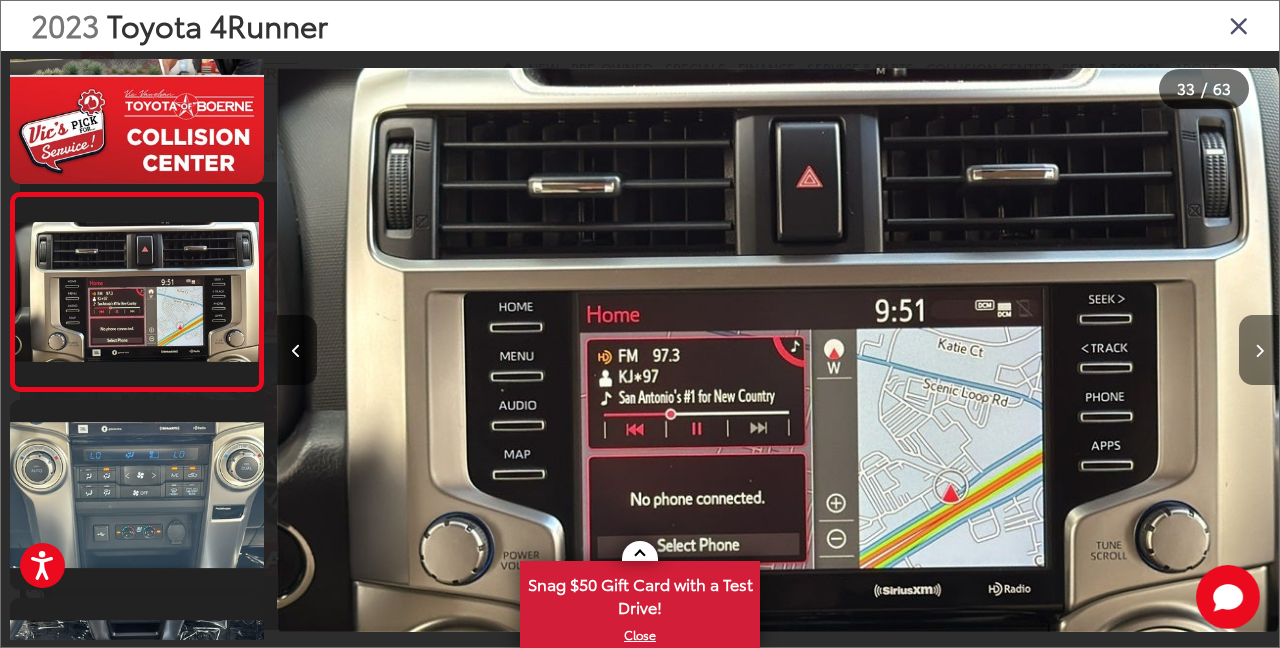 click at bounding box center (1259, 351) 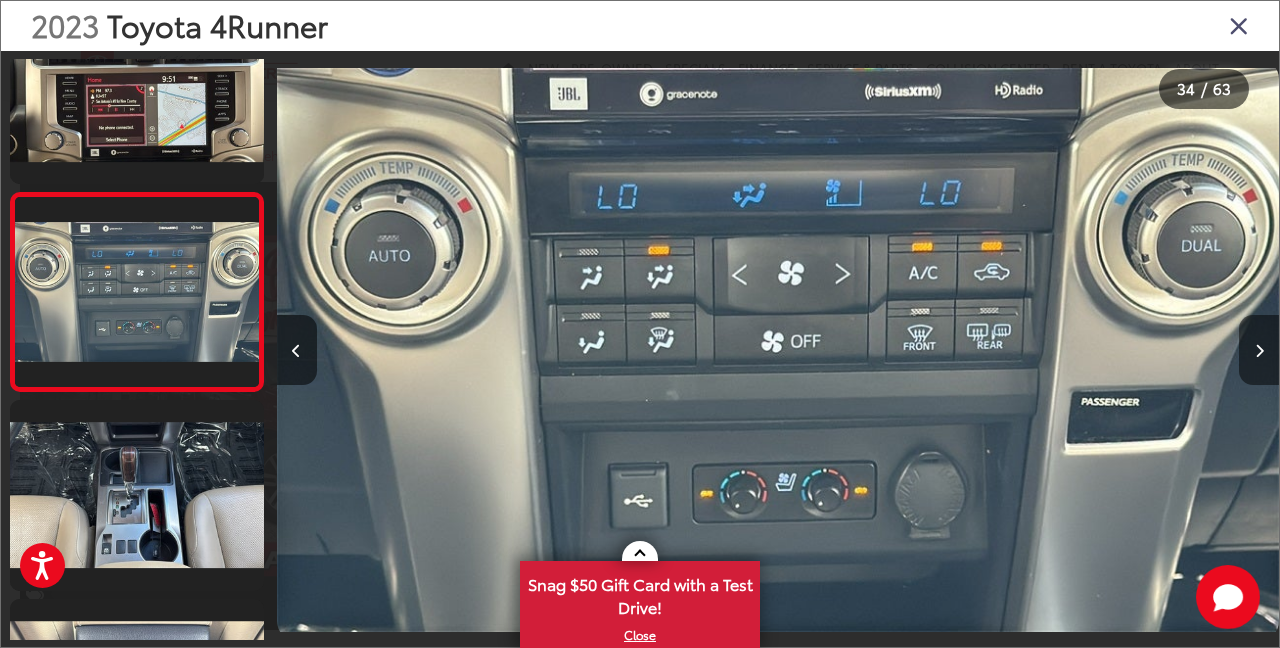 click at bounding box center (1259, 351) 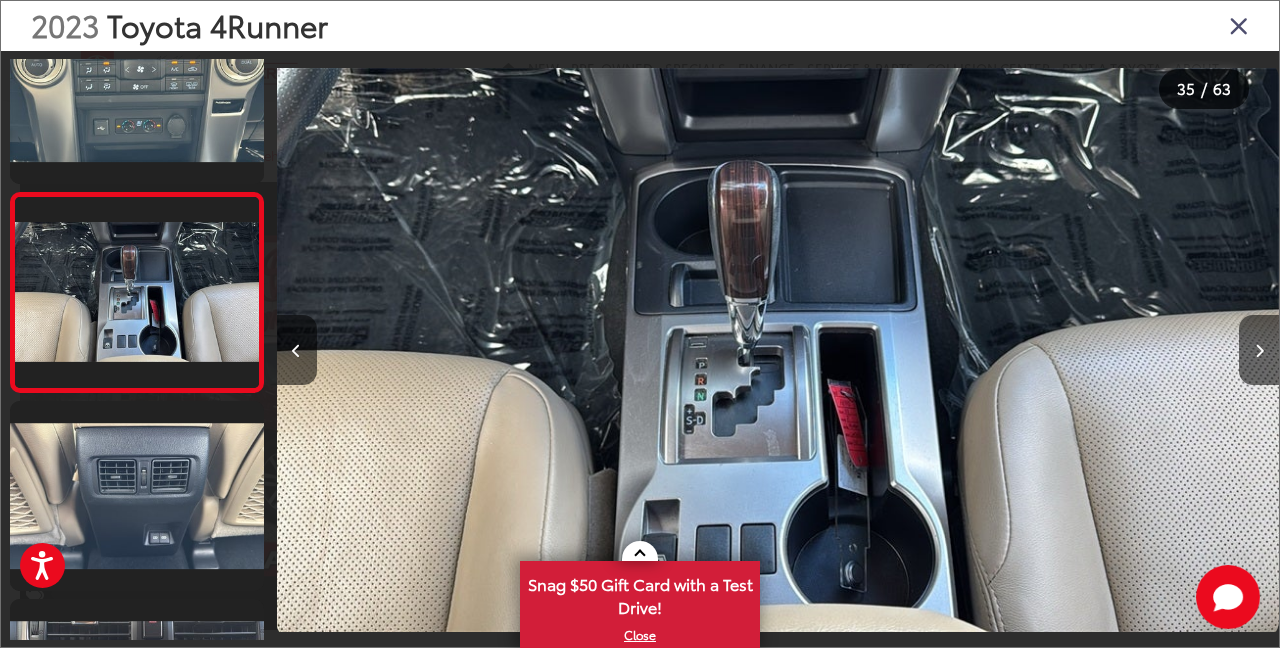 click at bounding box center [1239, 25] 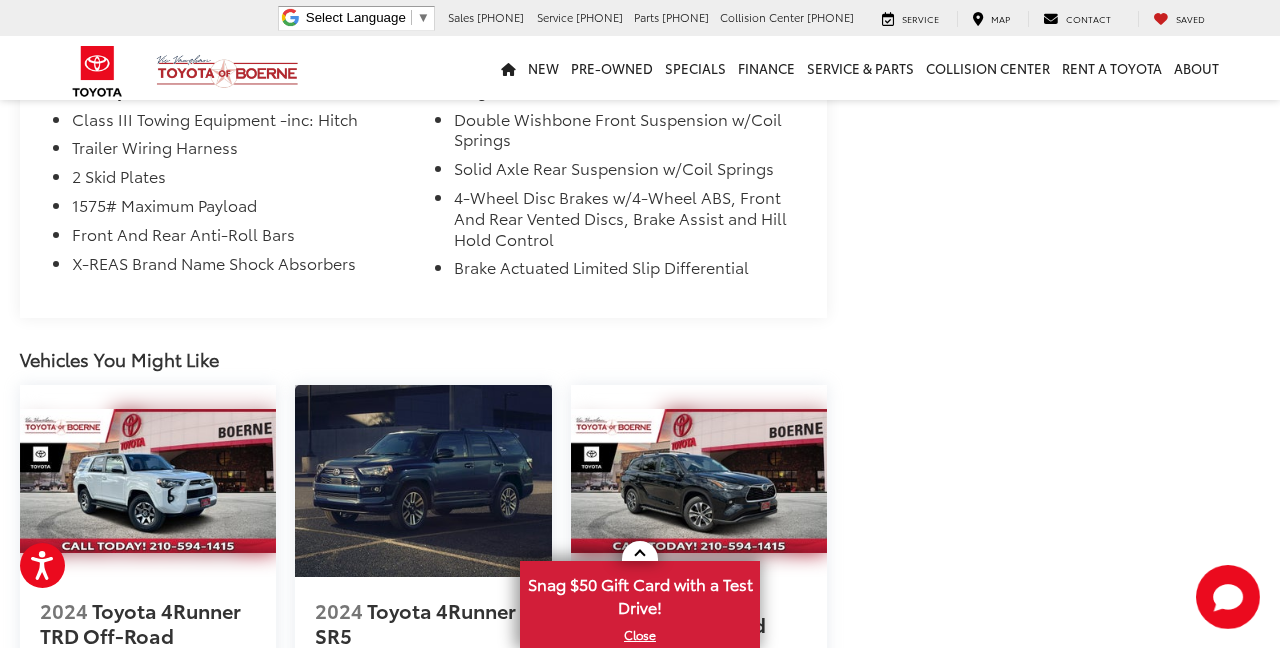scroll, scrollTop: 1843, scrollLeft: 0, axis: vertical 